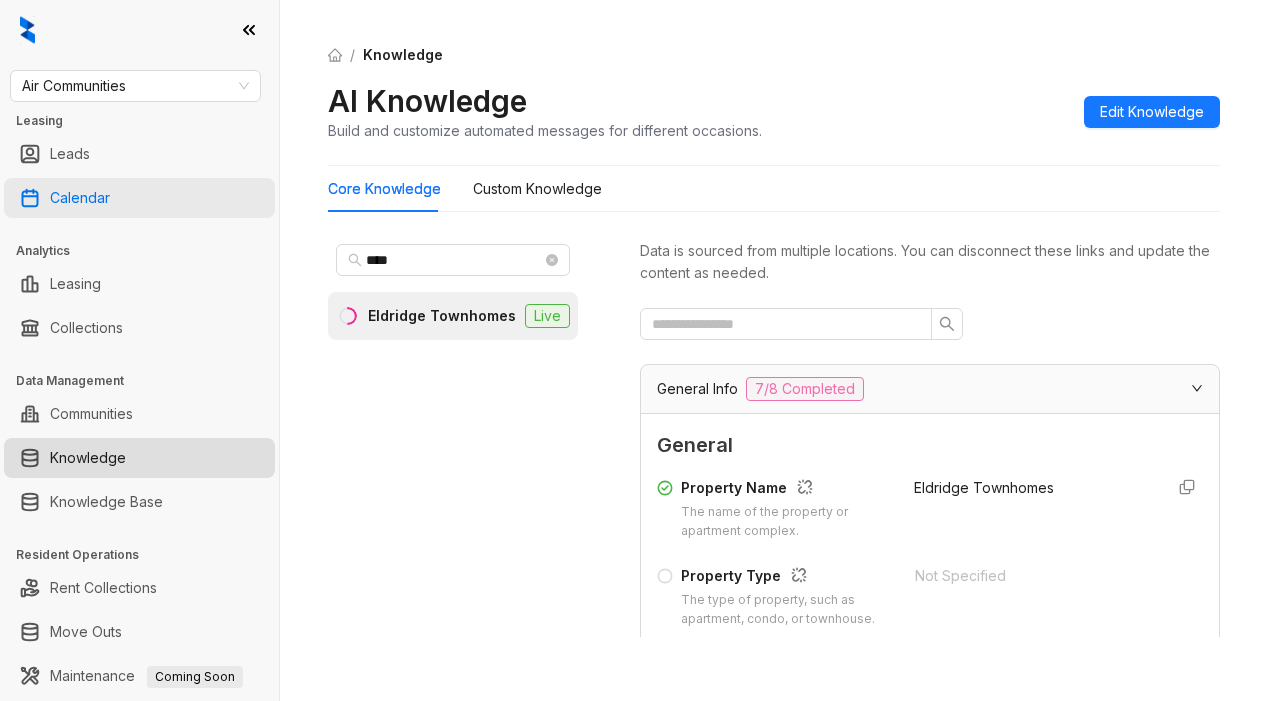 scroll, scrollTop: 0, scrollLeft: 0, axis: both 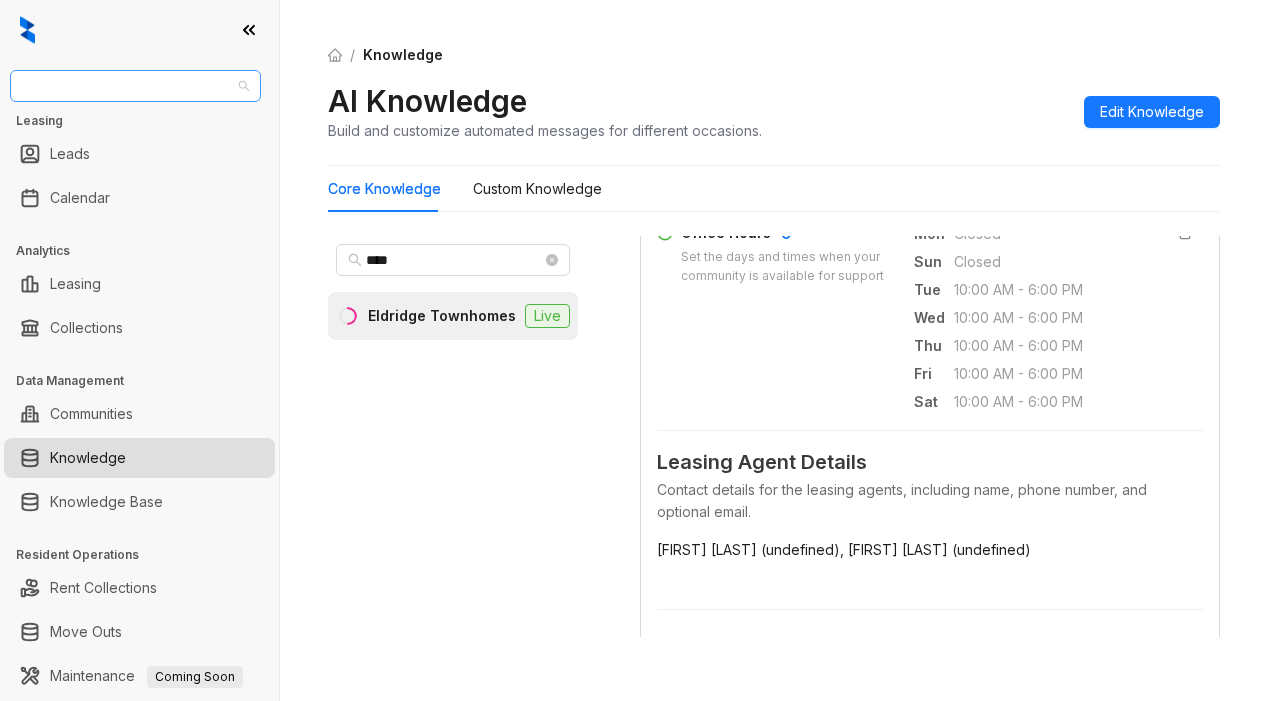 click on "Air Communities" at bounding box center (135, 86) 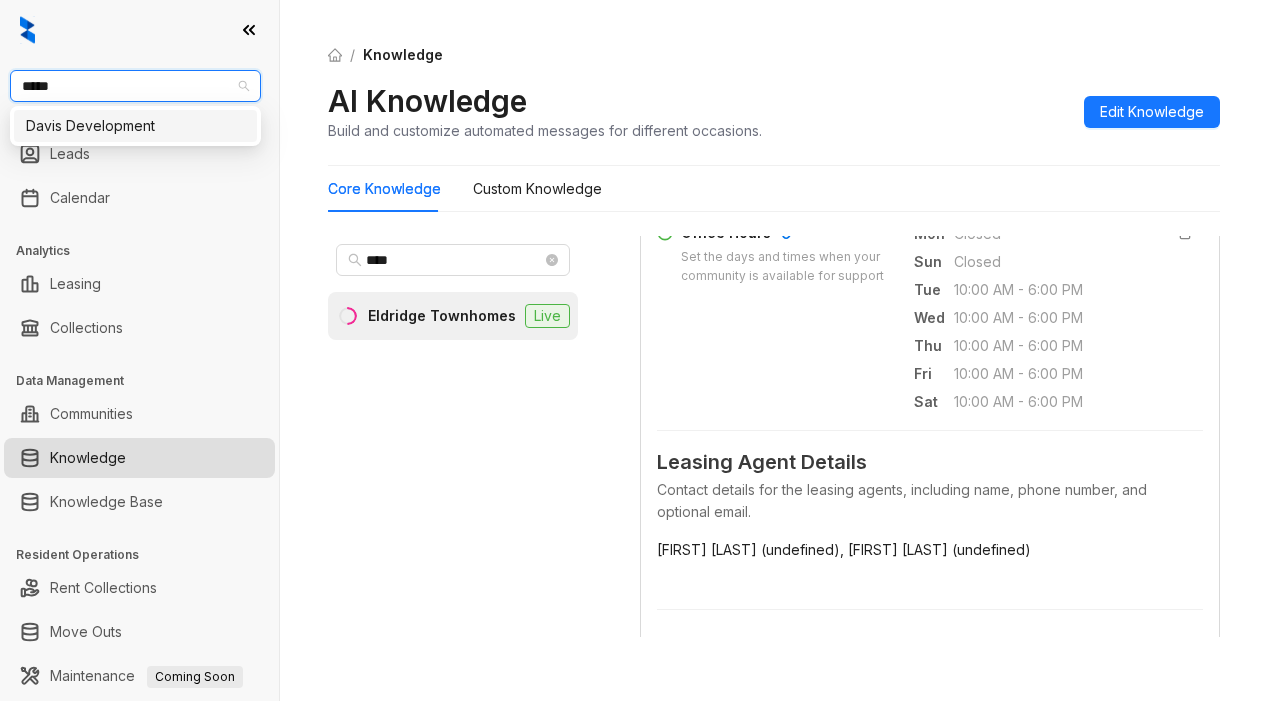 type on "*****" 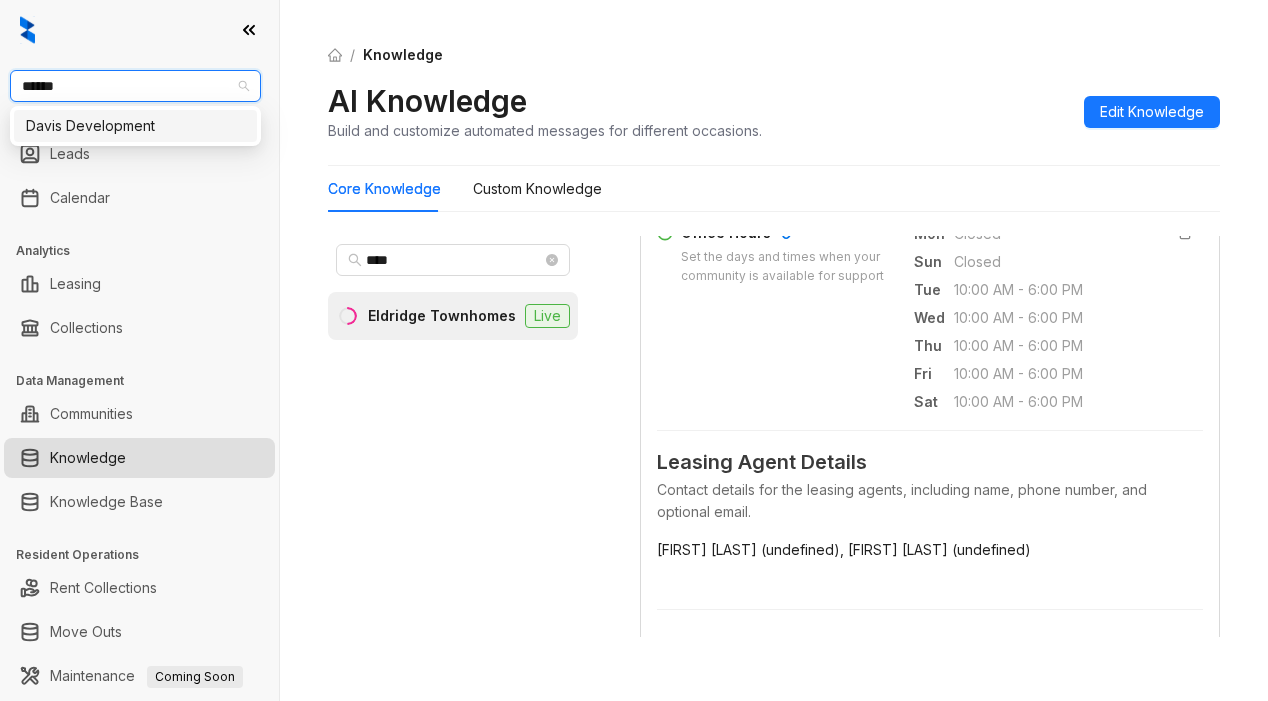 click on "Davis Development" at bounding box center (135, 126) 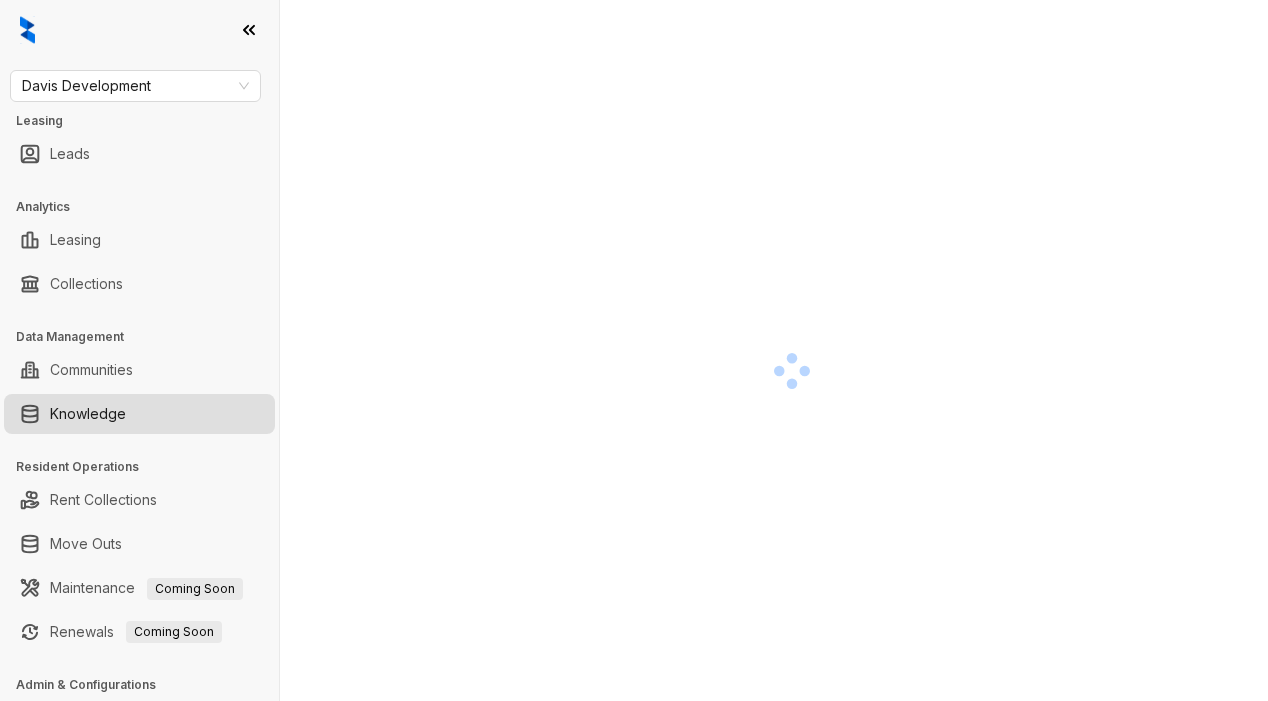 scroll, scrollTop: 0, scrollLeft: 0, axis: both 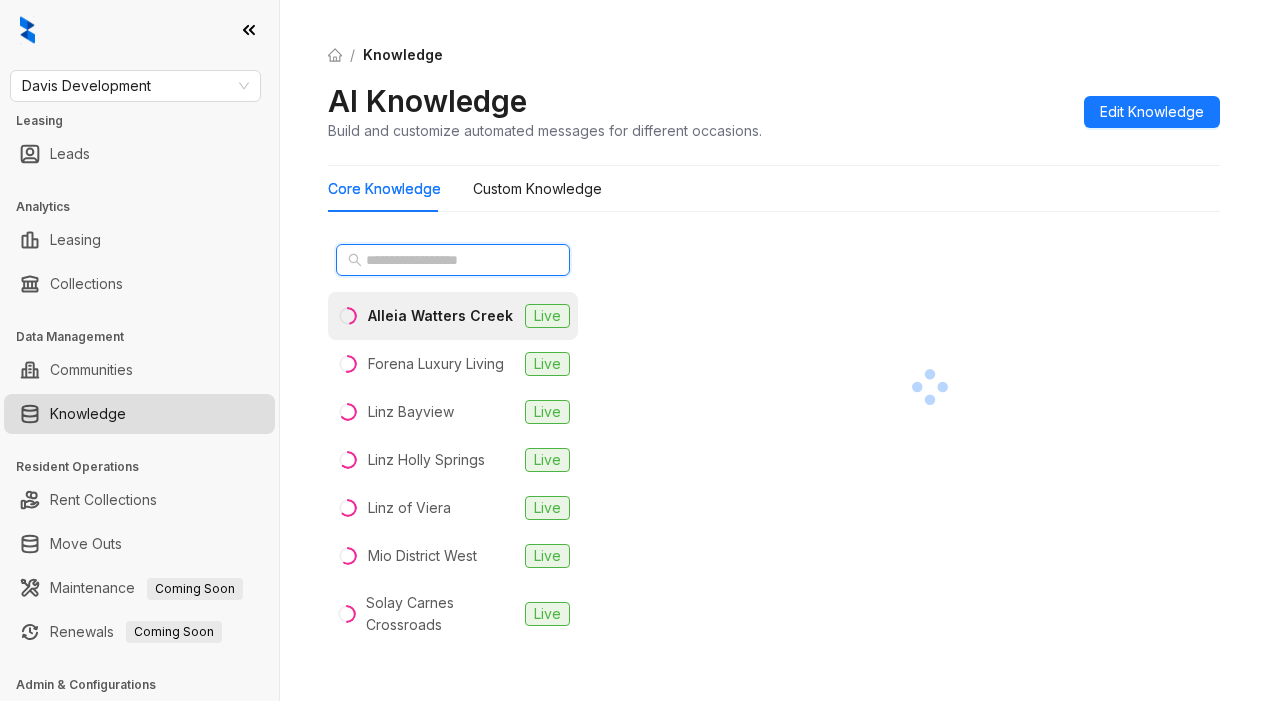 click at bounding box center (454, 260) 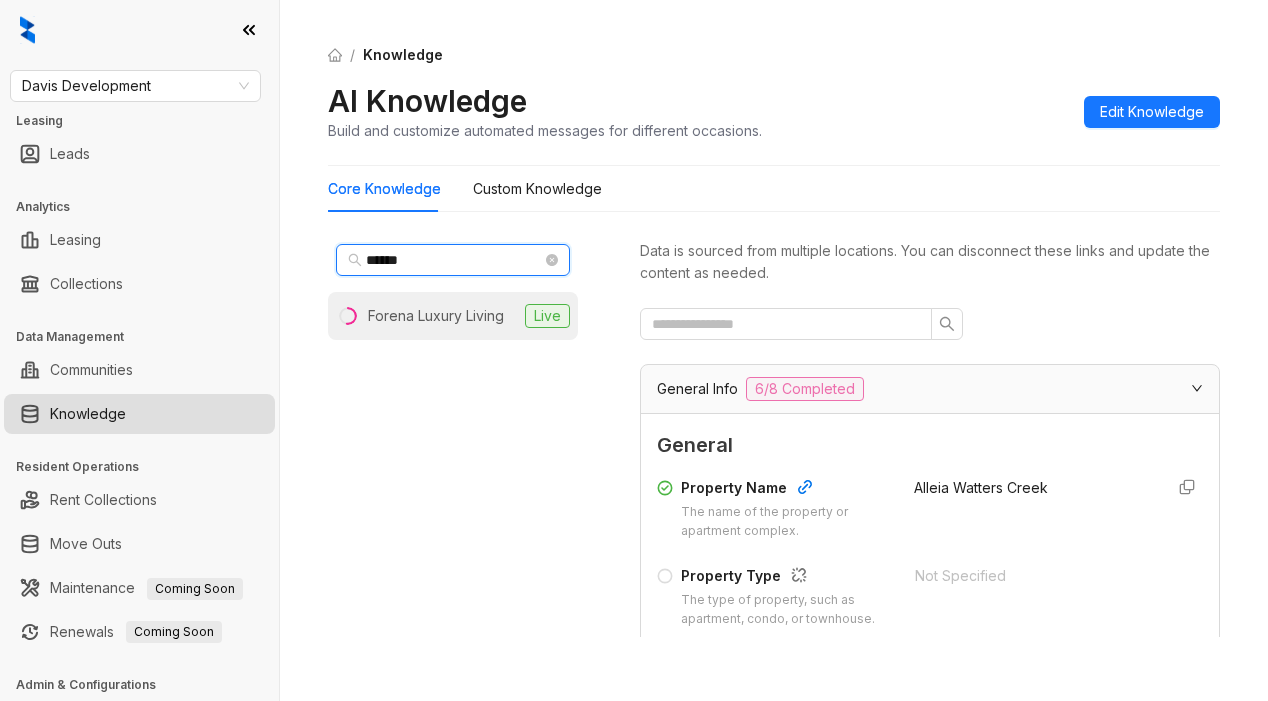 type on "******" 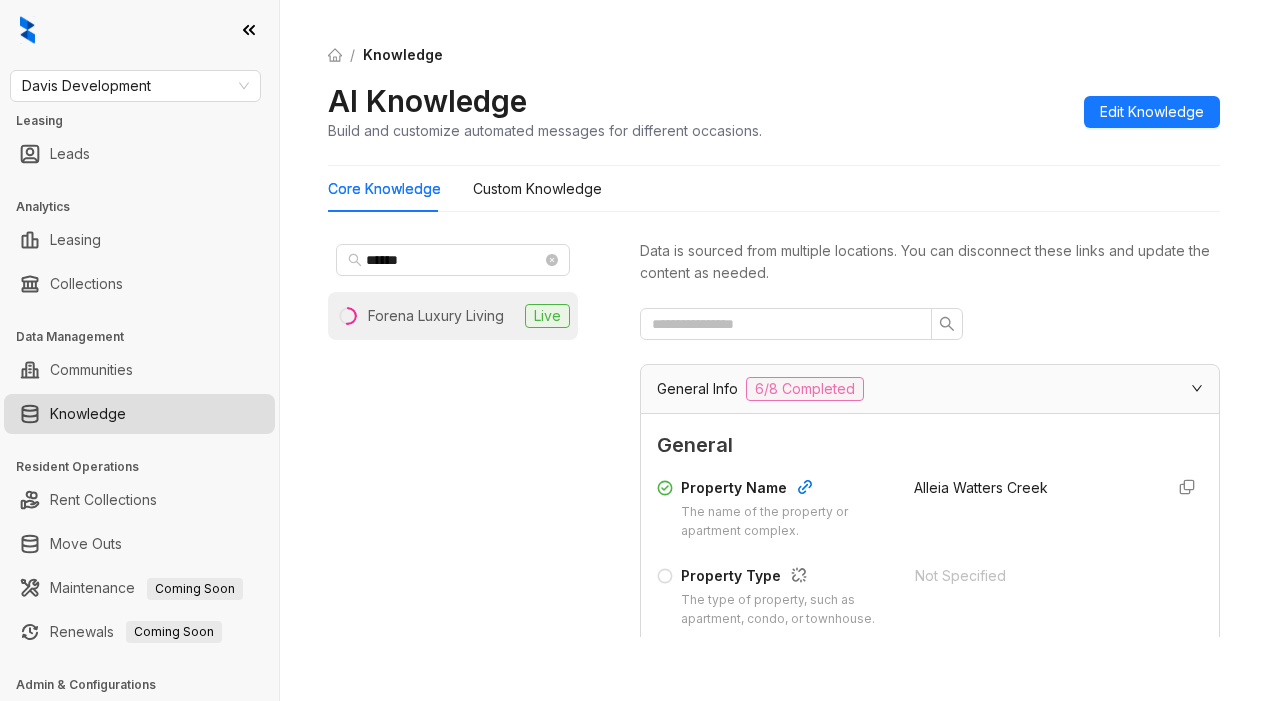 click on "Forena Luxury Living Live" at bounding box center (453, 316) 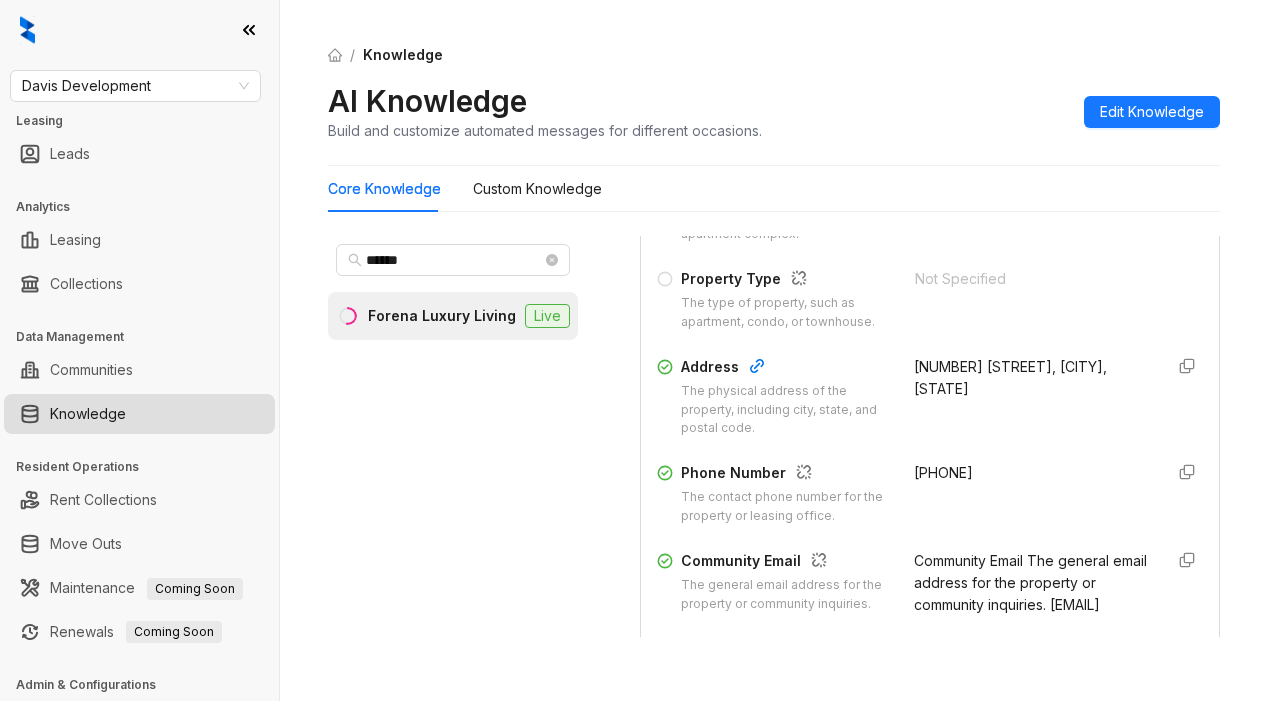 scroll, scrollTop: 400, scrollLeft: 0, axis: vertical 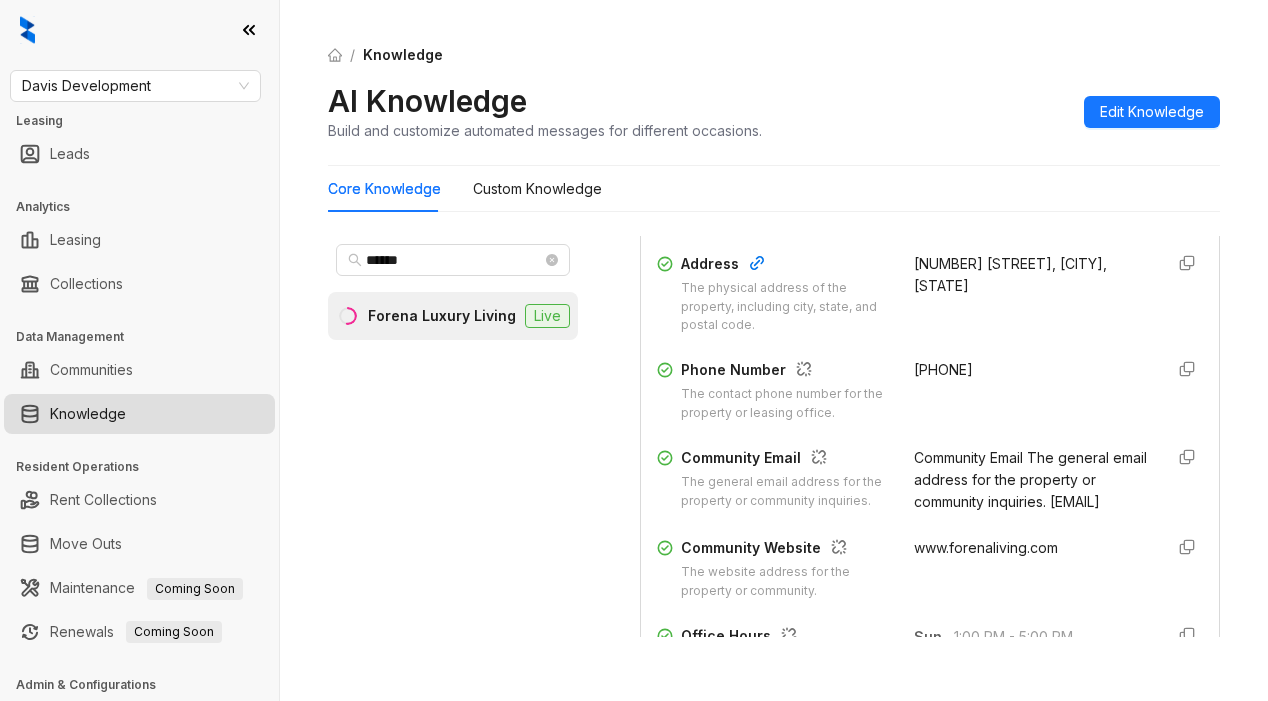 drag, startPoint x: 883, startPoint y: 383, endPoint x: 1023, endPoint y: 392, distance: 140.28899 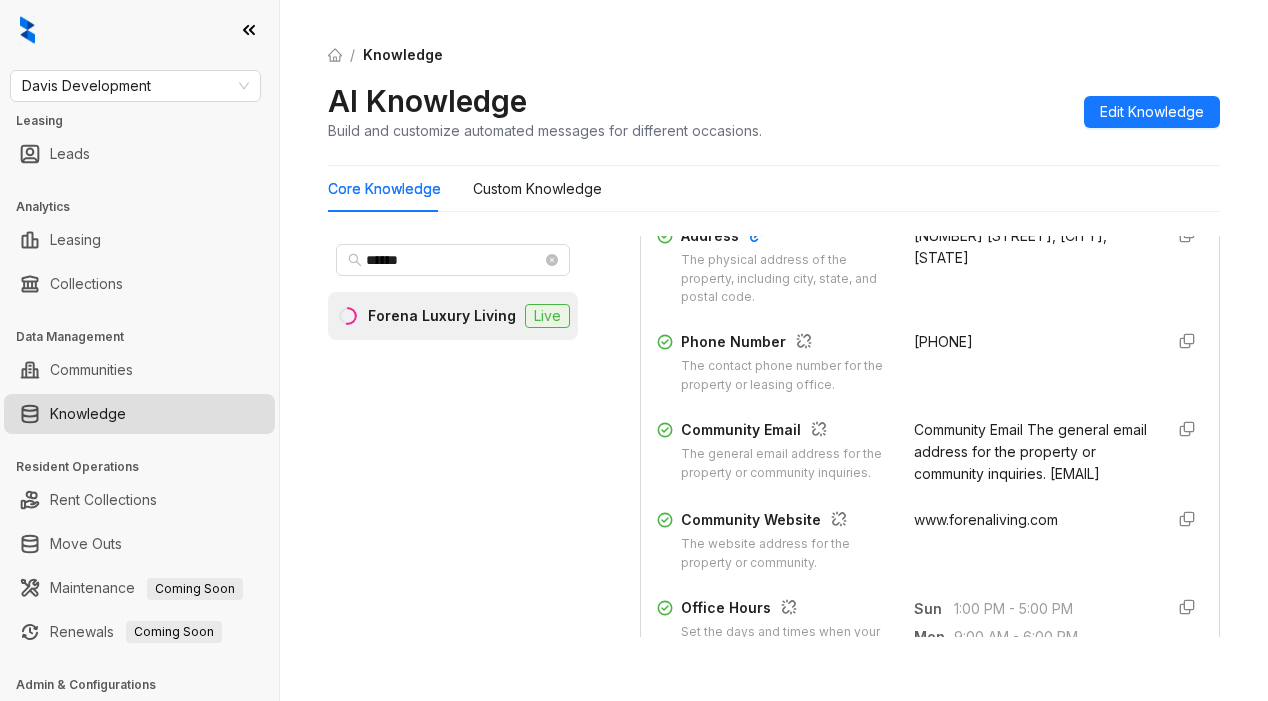 scroll, scrollTop: 400, scrollLeft: 0, axis: vertical 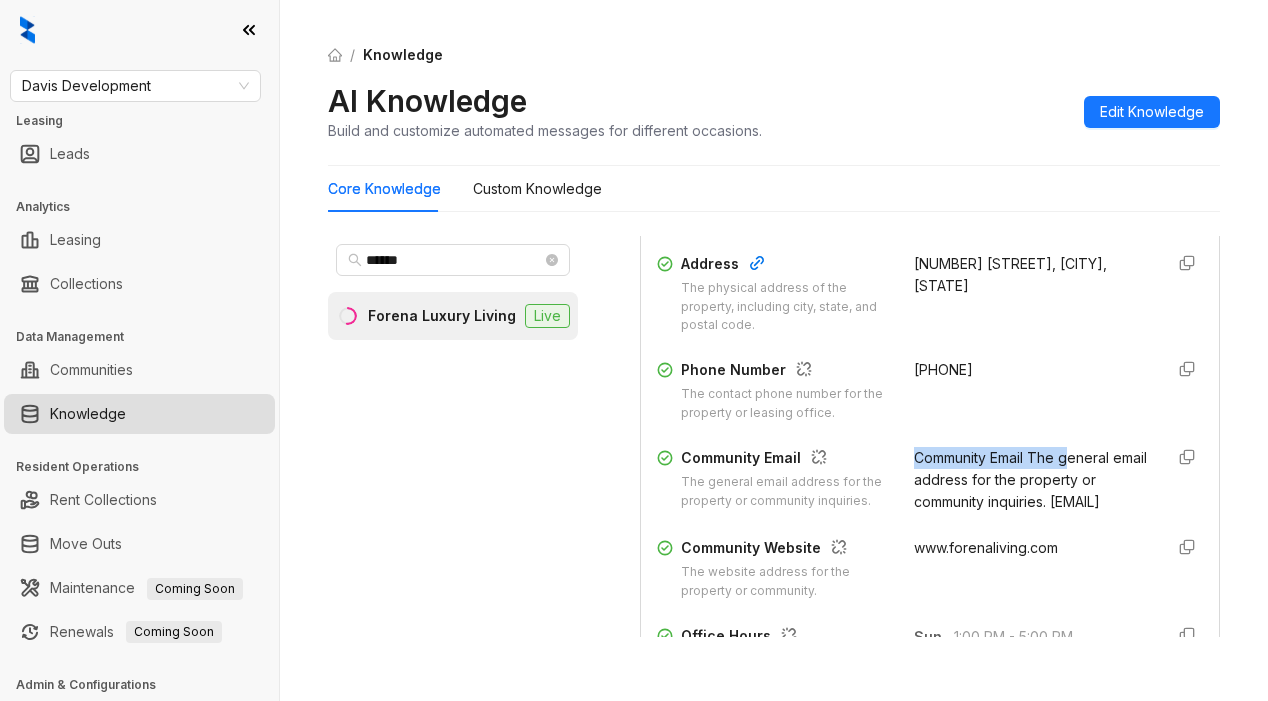 drag, startPoint x: 889, startPoint y: 473, endPoint x: 1077, endPoint y: 467, distance: 188.09572 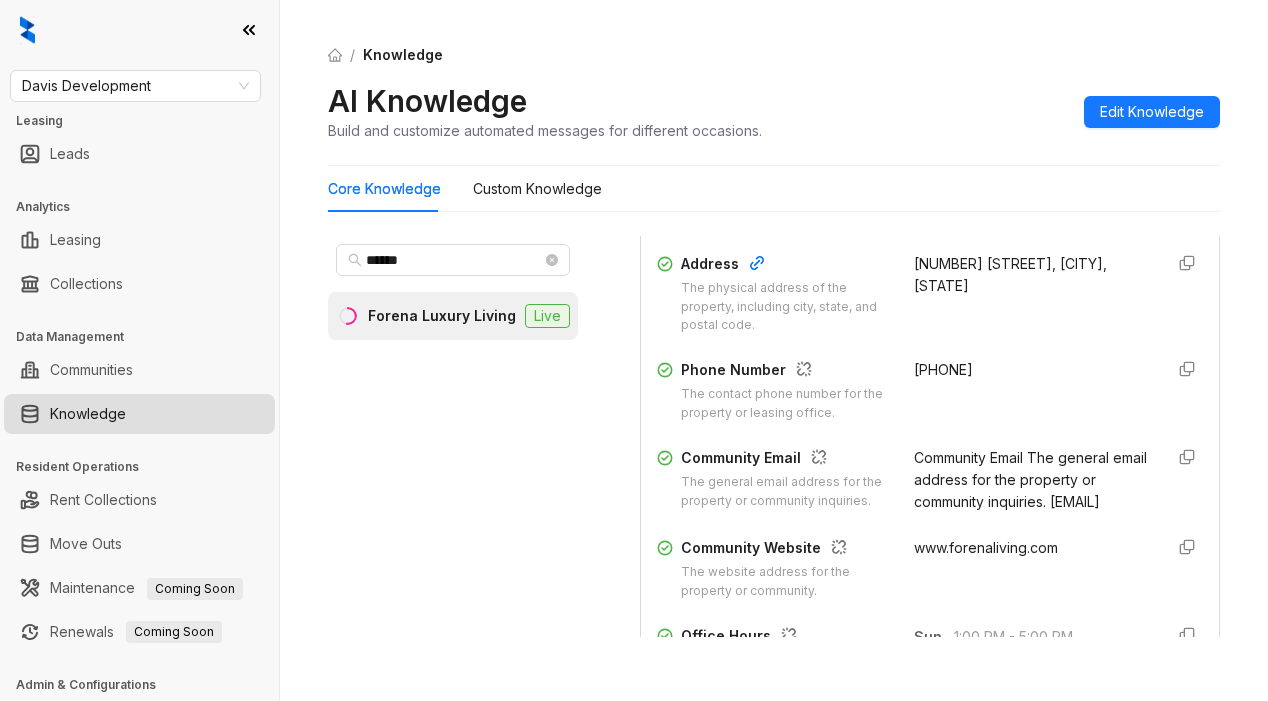 click on "/  Knowledge" at bounding box center [774, 55] 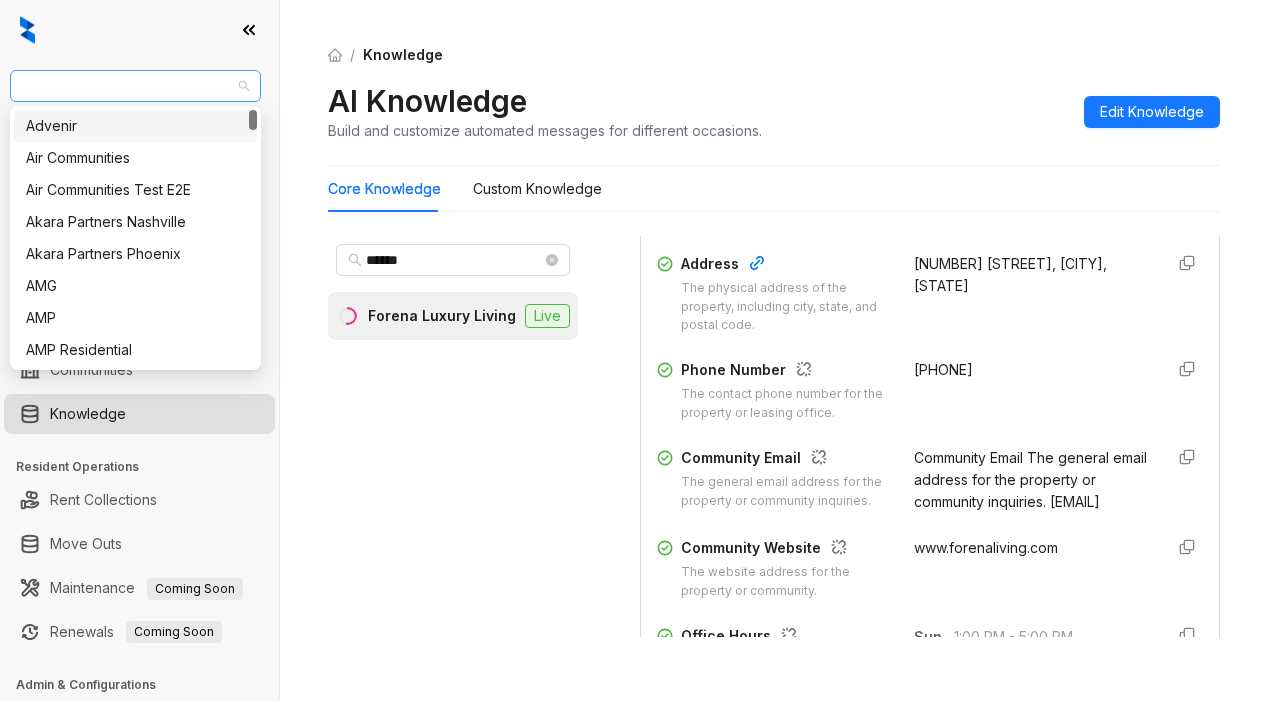 drag, startPoint x: 187, startPoint y: 86, endPoint x: 166, endPoint y: 86, distance: 21 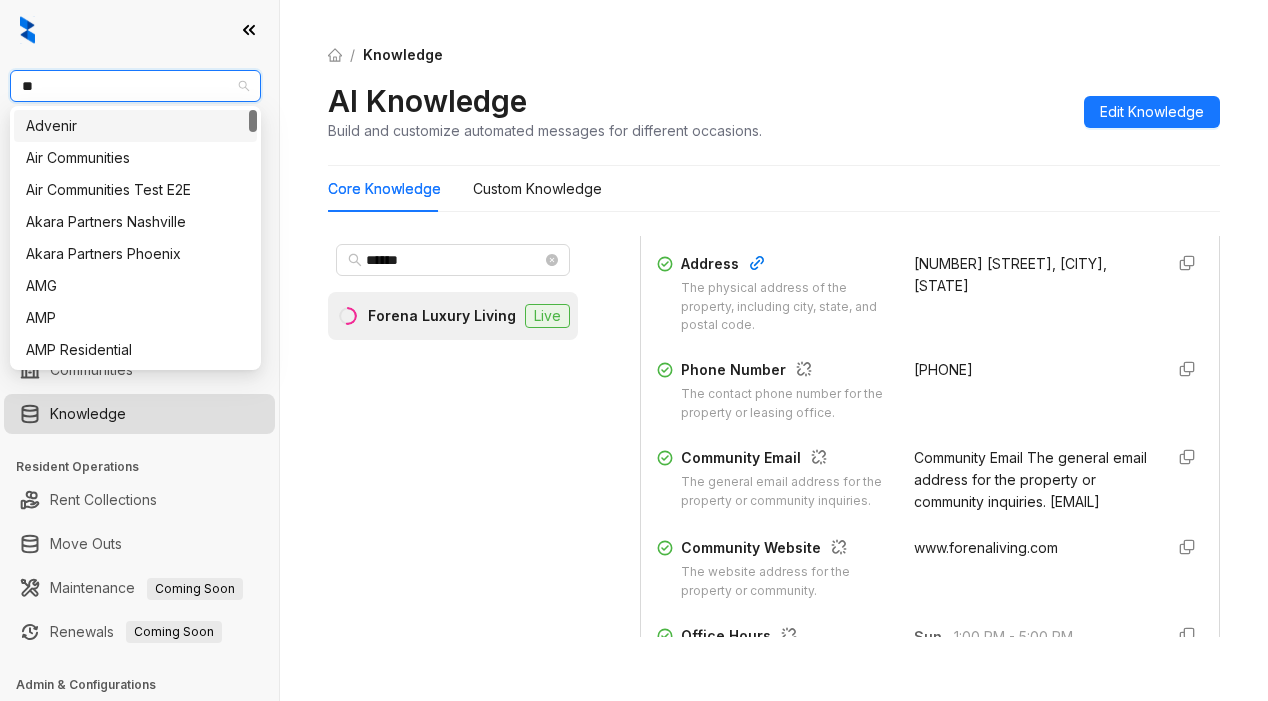 type on "***" 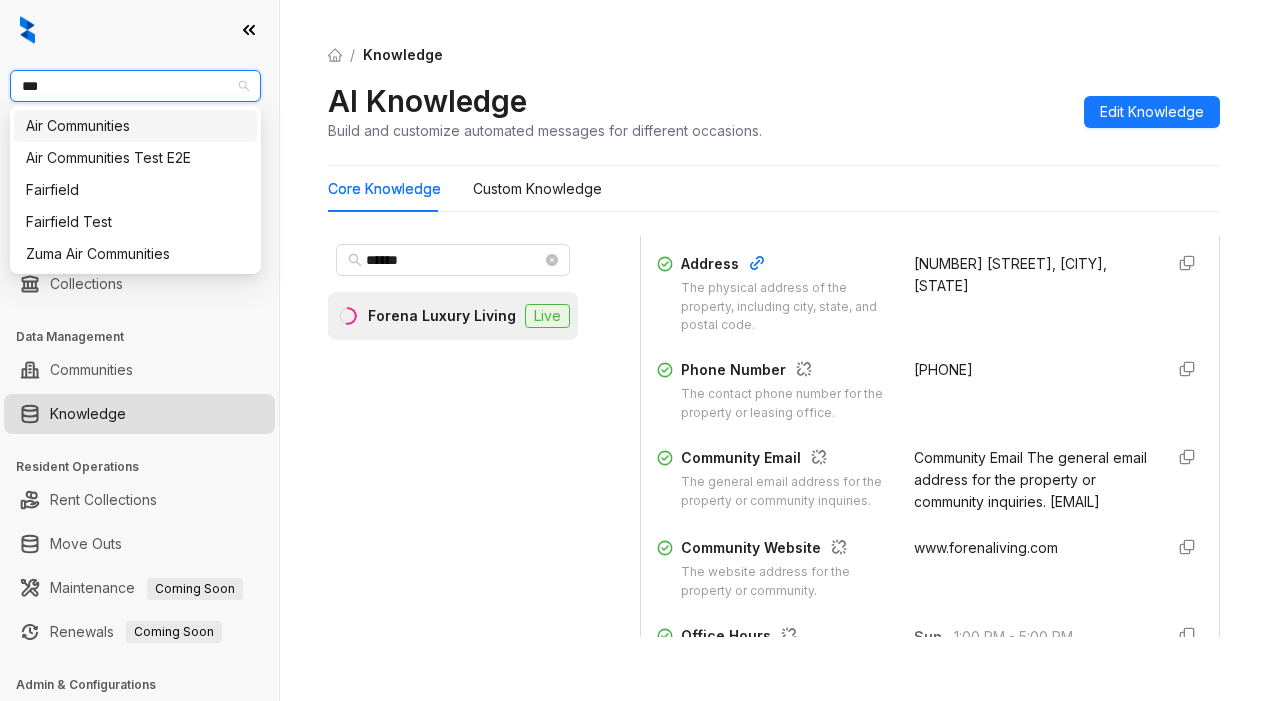 click on "Air Communities" at bounding box center (135, 126) 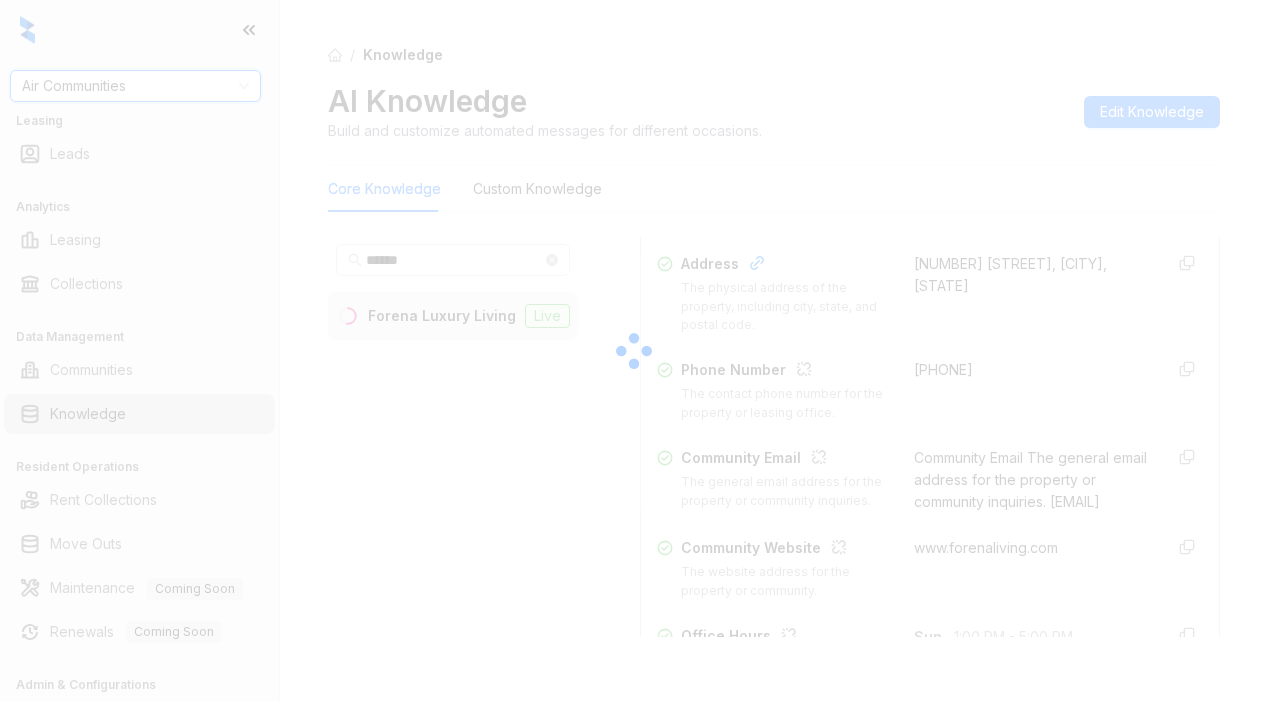 click at bounding box center (634, 350) 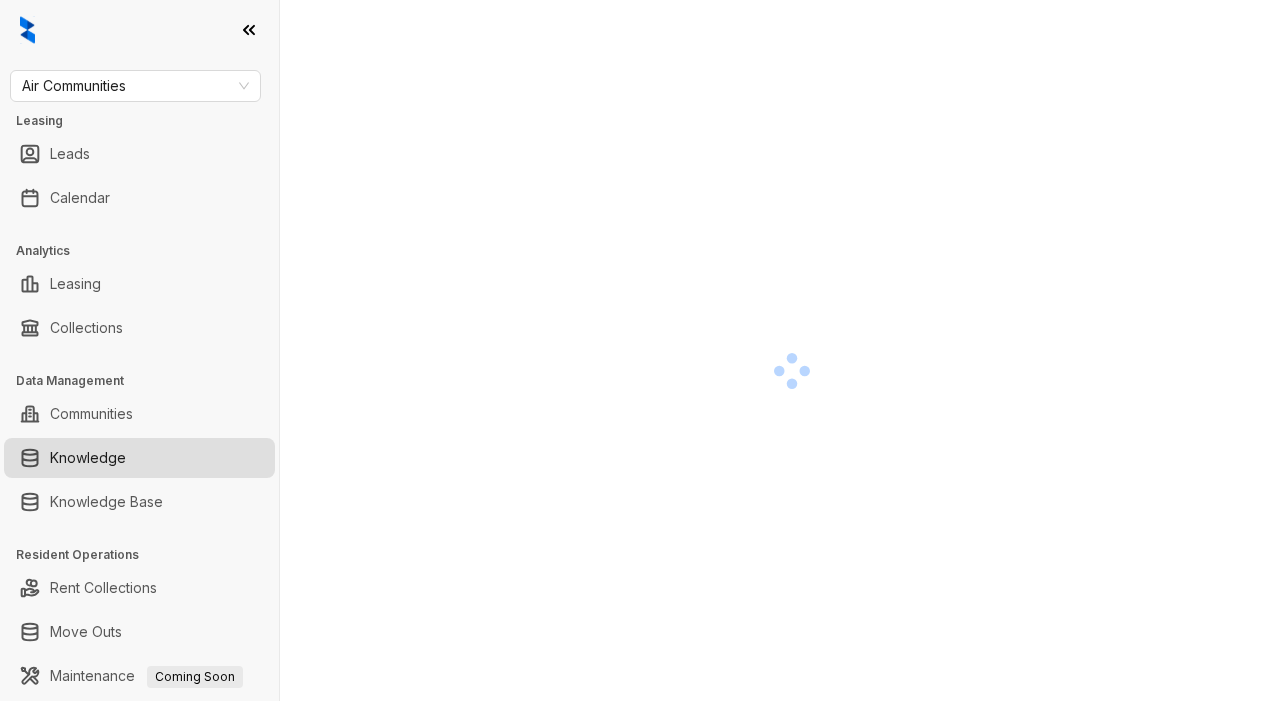 scroll, scrollTop: 0, scrollLeft: 0, axis: both 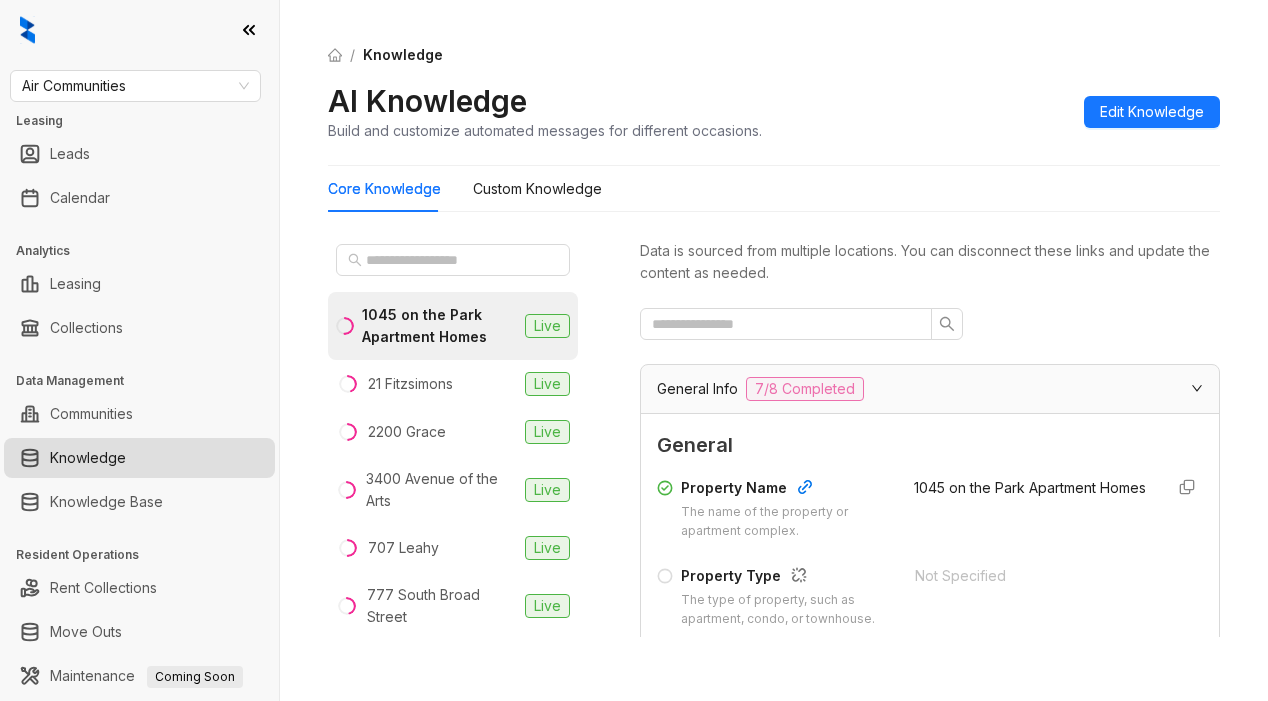click on "AI Knowledge Build and customize automated messages for different occasions. Edit Knowledge" at bounding box center (774, 111) 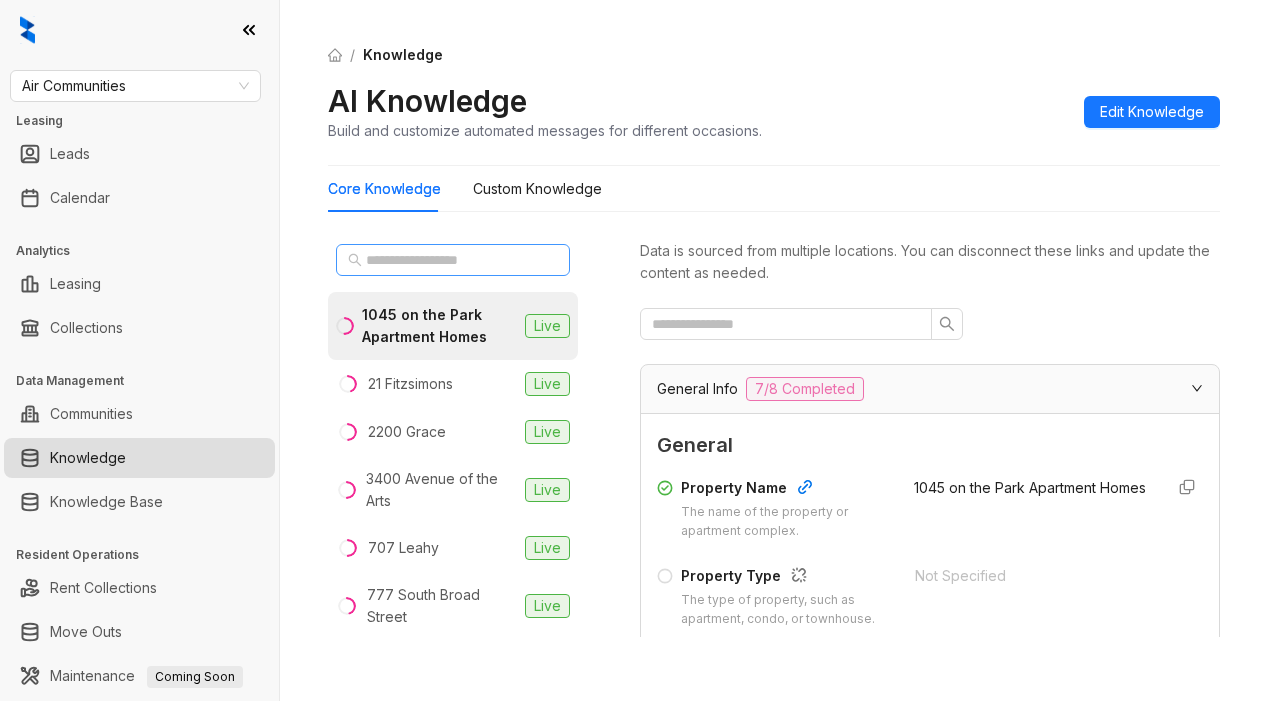 click at bounding box center (453, 260) 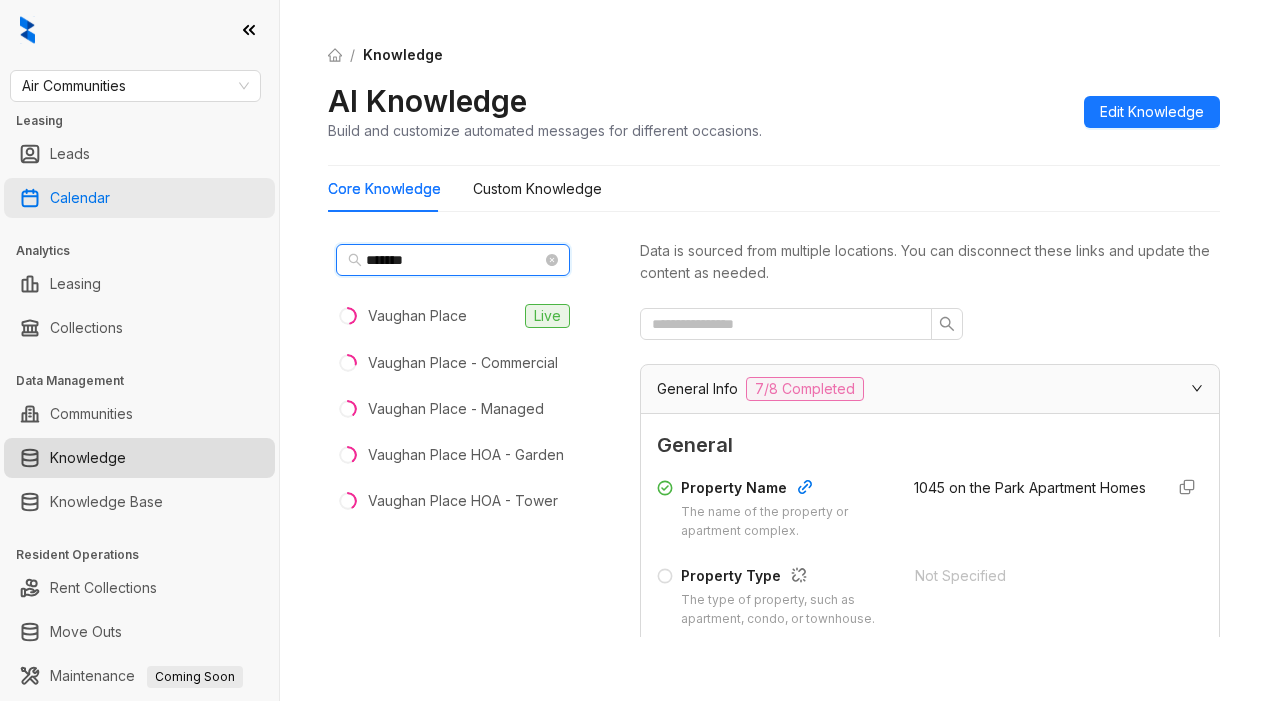 type on "*******" 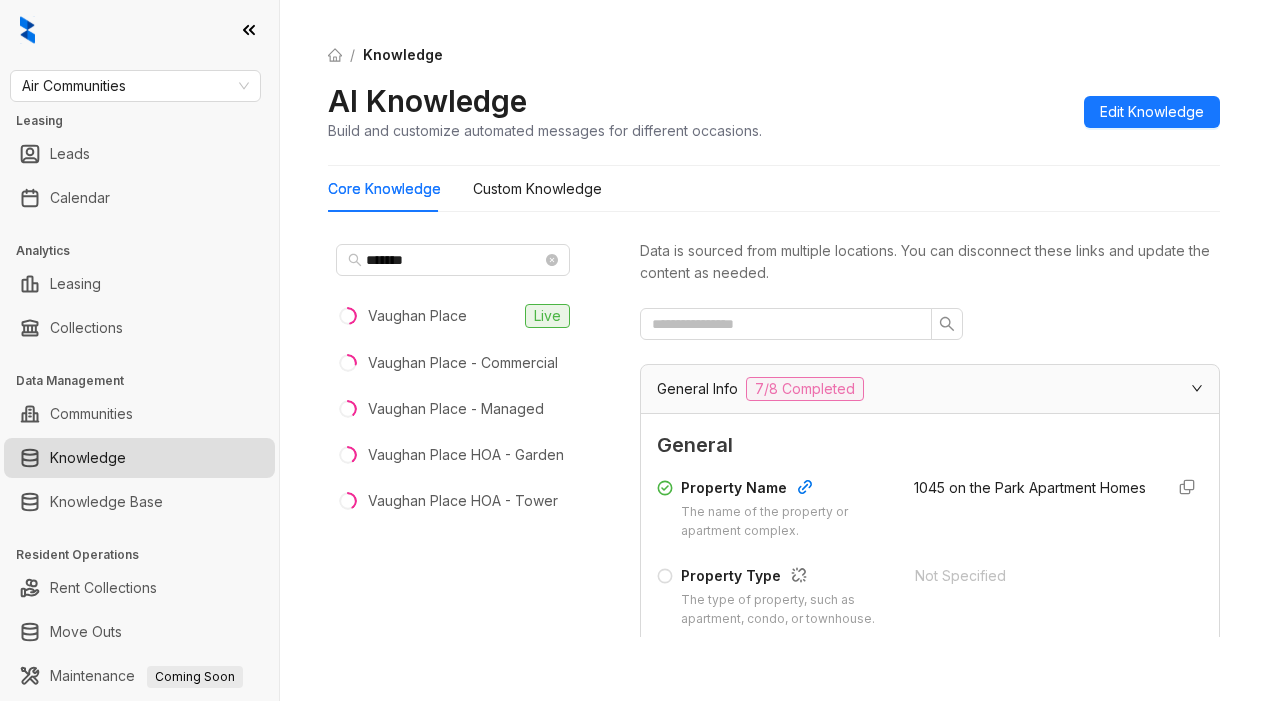 click on "AI Knowledge Build and customize automated messages for different occasions. Edit Knowledge" at bounding box center (774, 111) 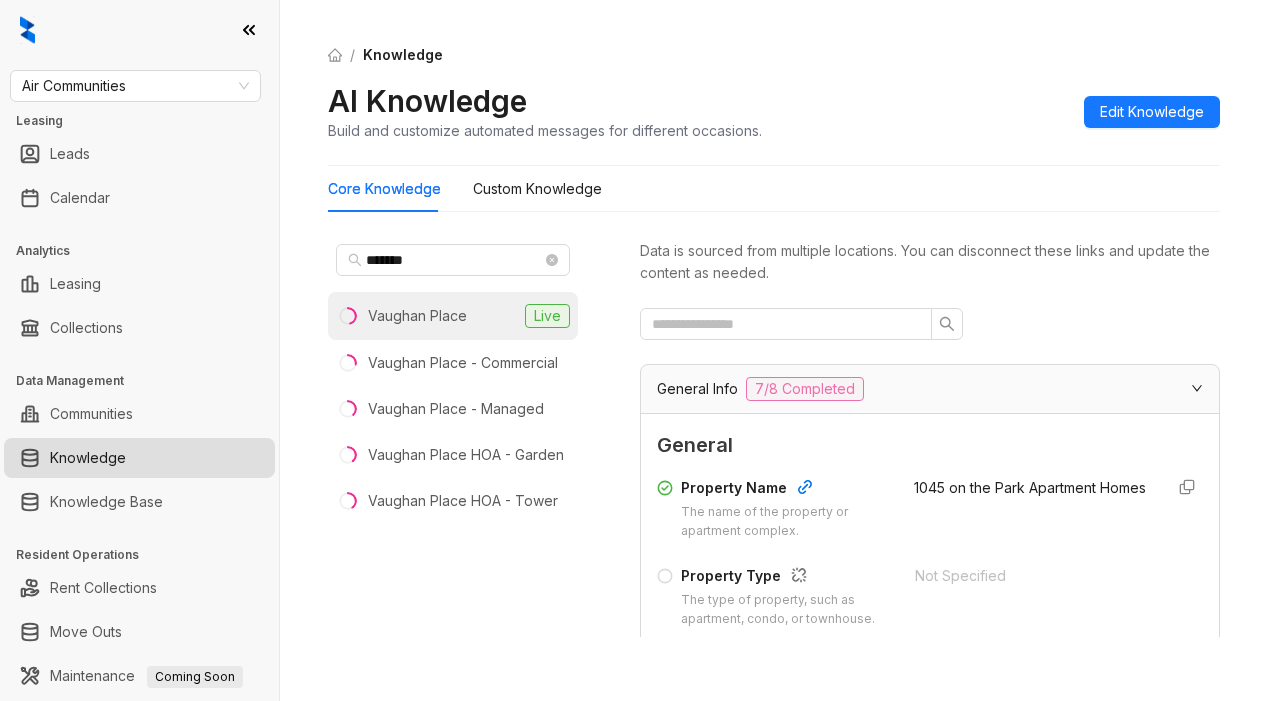click on "Vaughan Place" at bounding box center (417, 316) 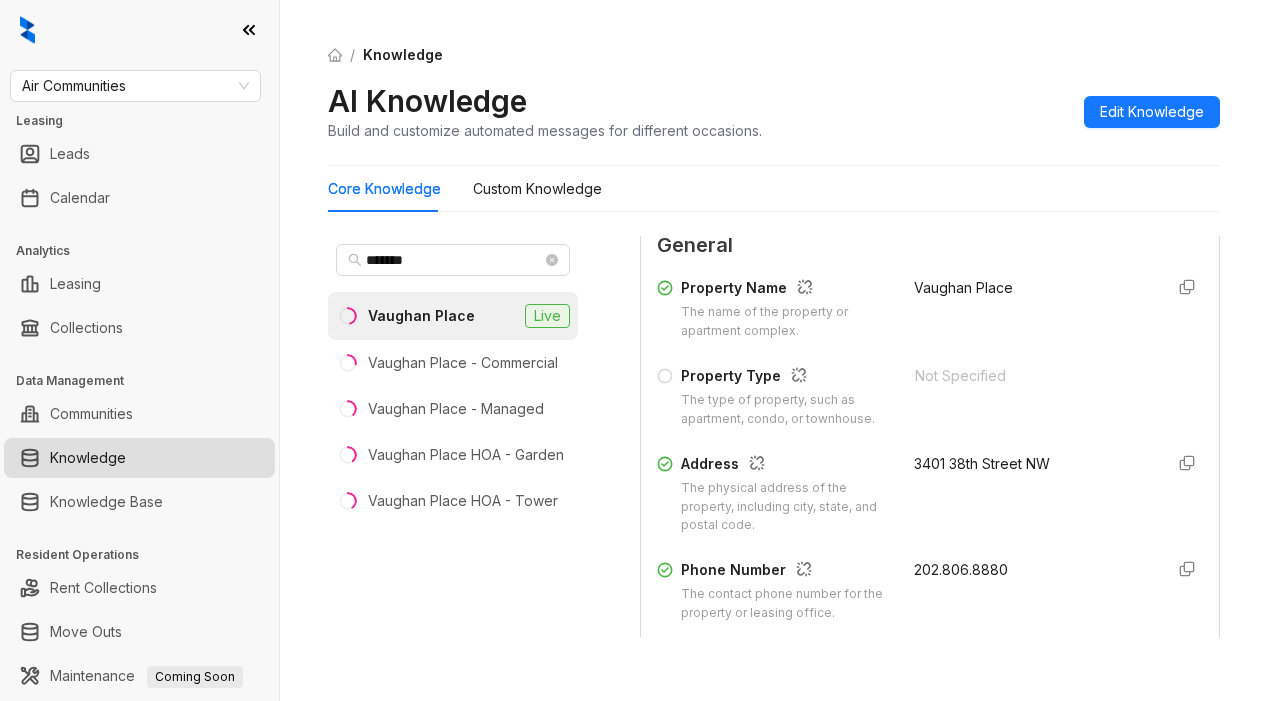 scroll, scrollTop: 400, scrollLeft: 0, axis: vertical 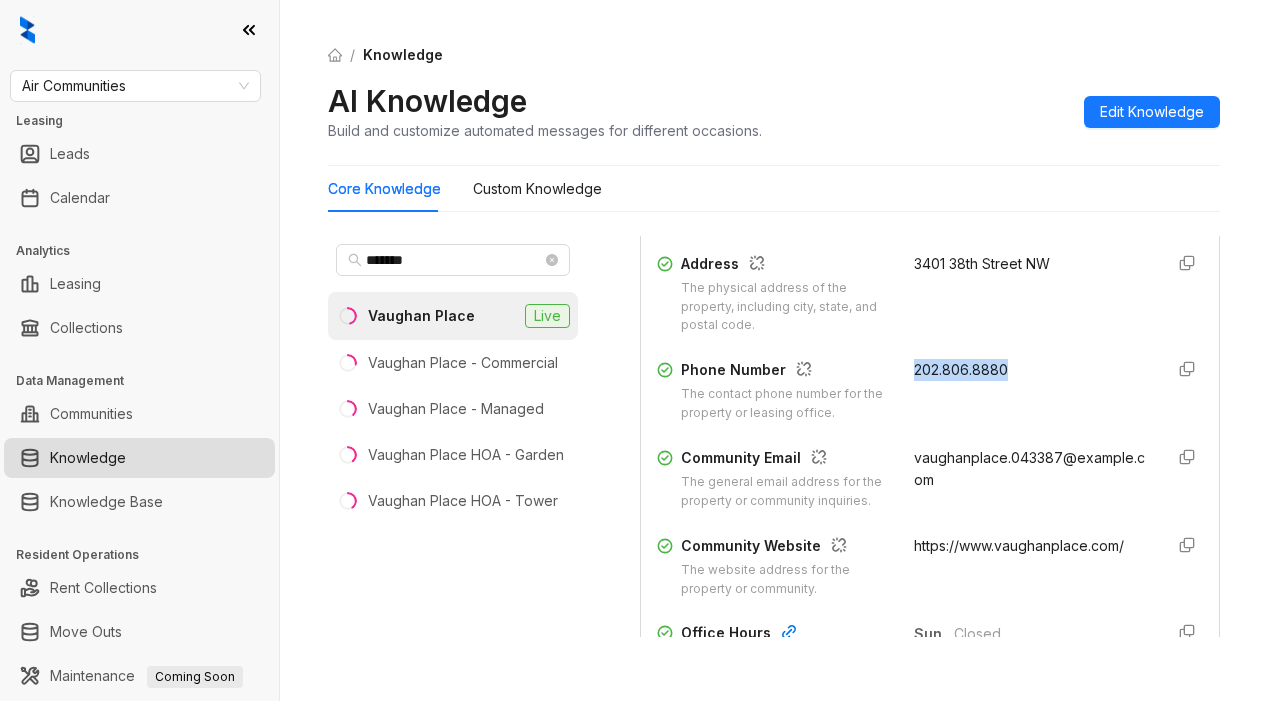 drag, startPoint x: 888, startPoint y: 389, endPoint x: 1003, endPoint y: 399, distance: 115.43397 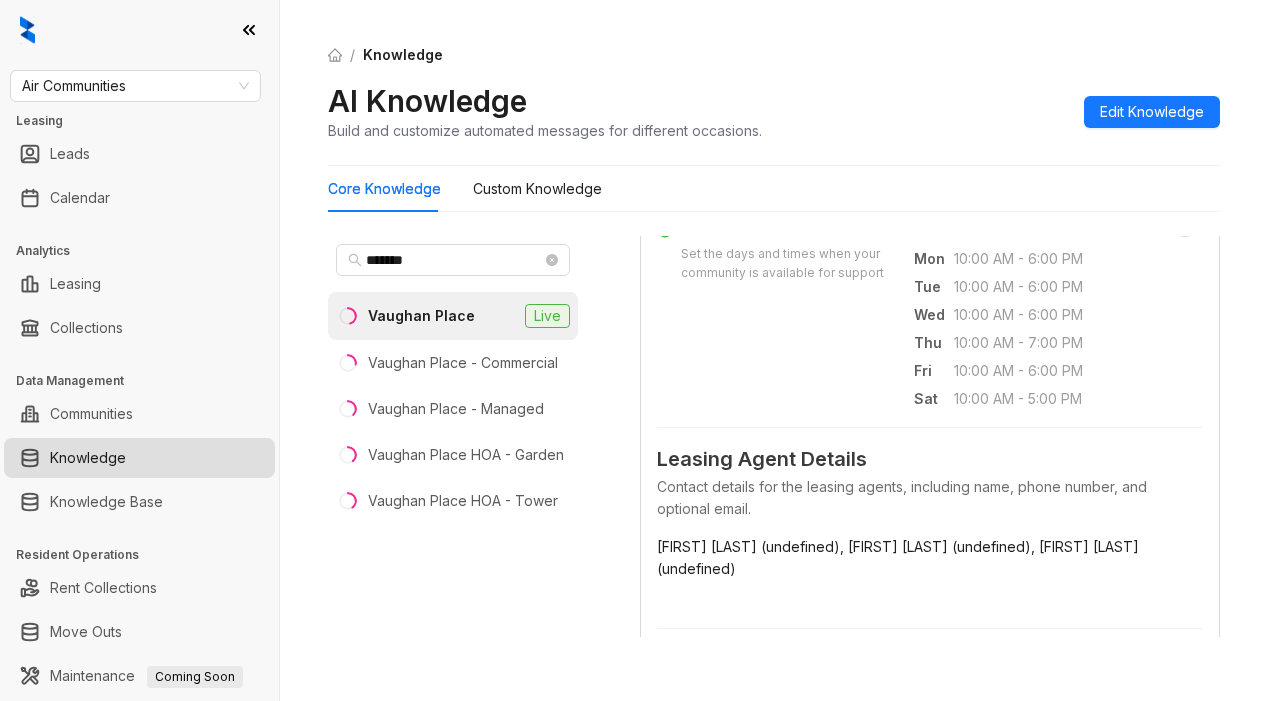 scroll, scrollTop: 800, scrollLeft: 0, axis: vertical 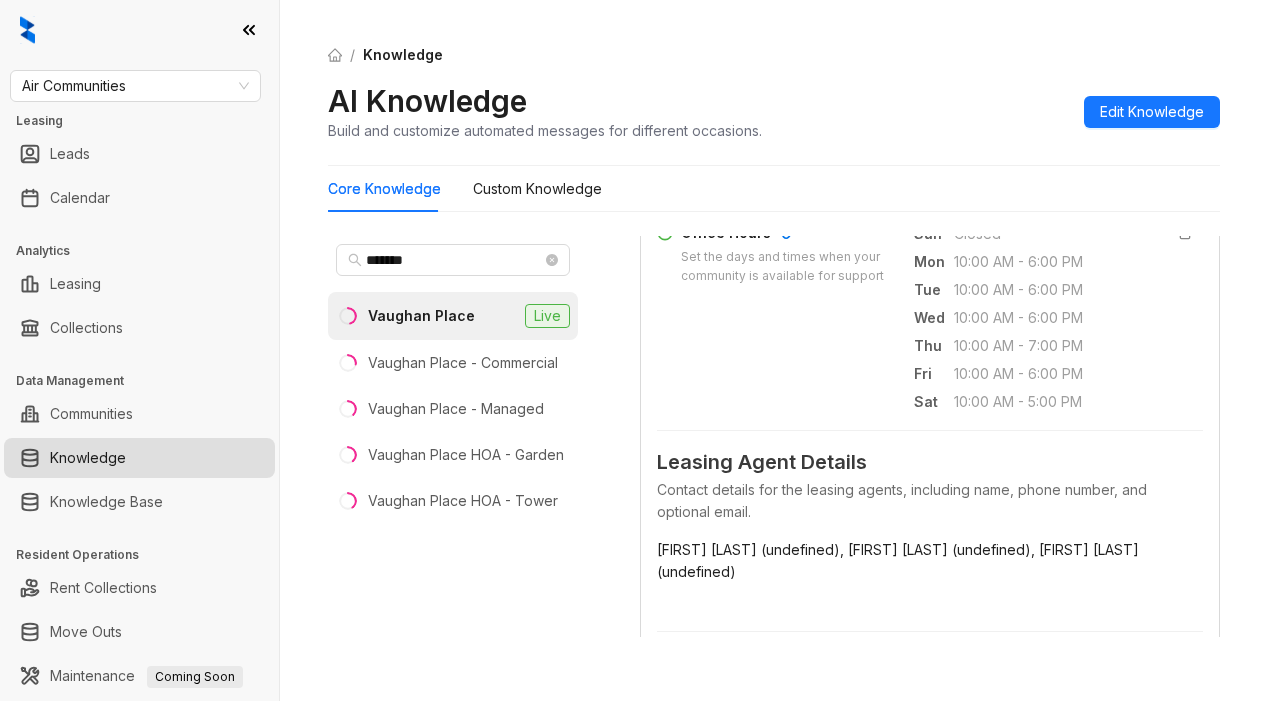 click on "/  Knowledge AI Knowledge Build and customize automated messages for different occasions. Edit Knowledge" at bounding box center [774, 93] 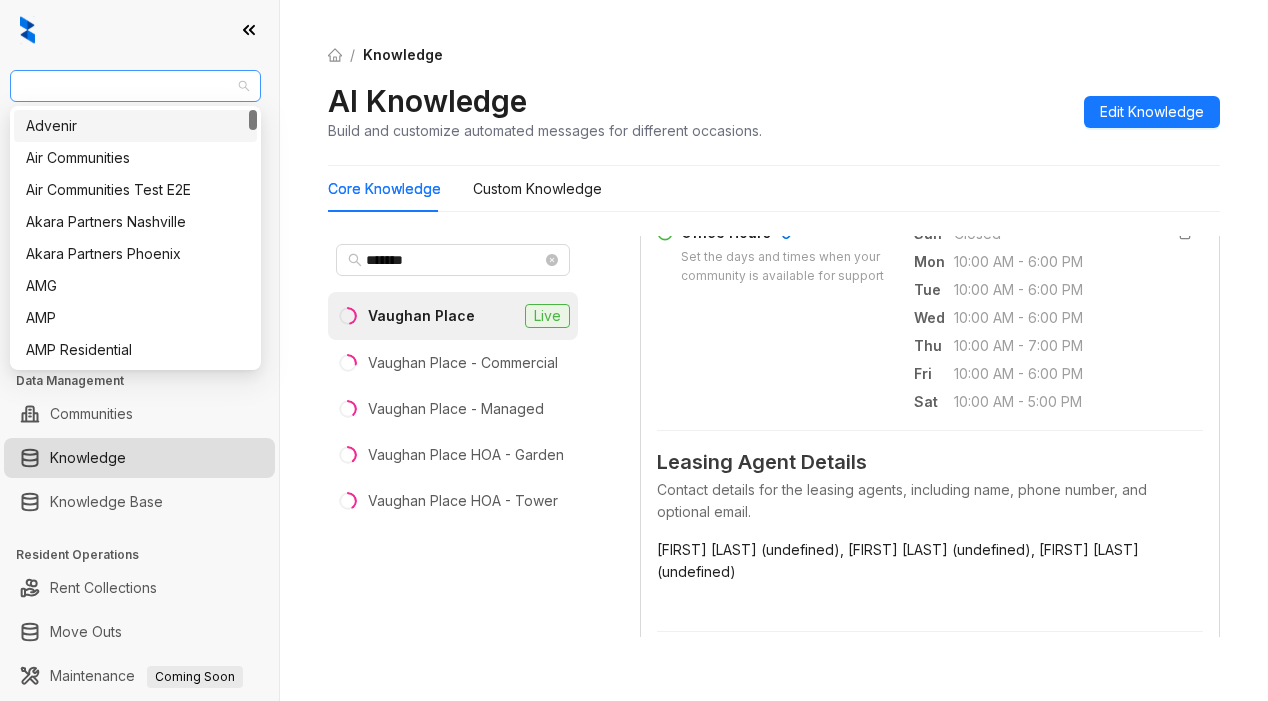 drag, startPoint x: 161, startPoint y: 76, endPoint x: 146, endPoint y: 76, distance: 15 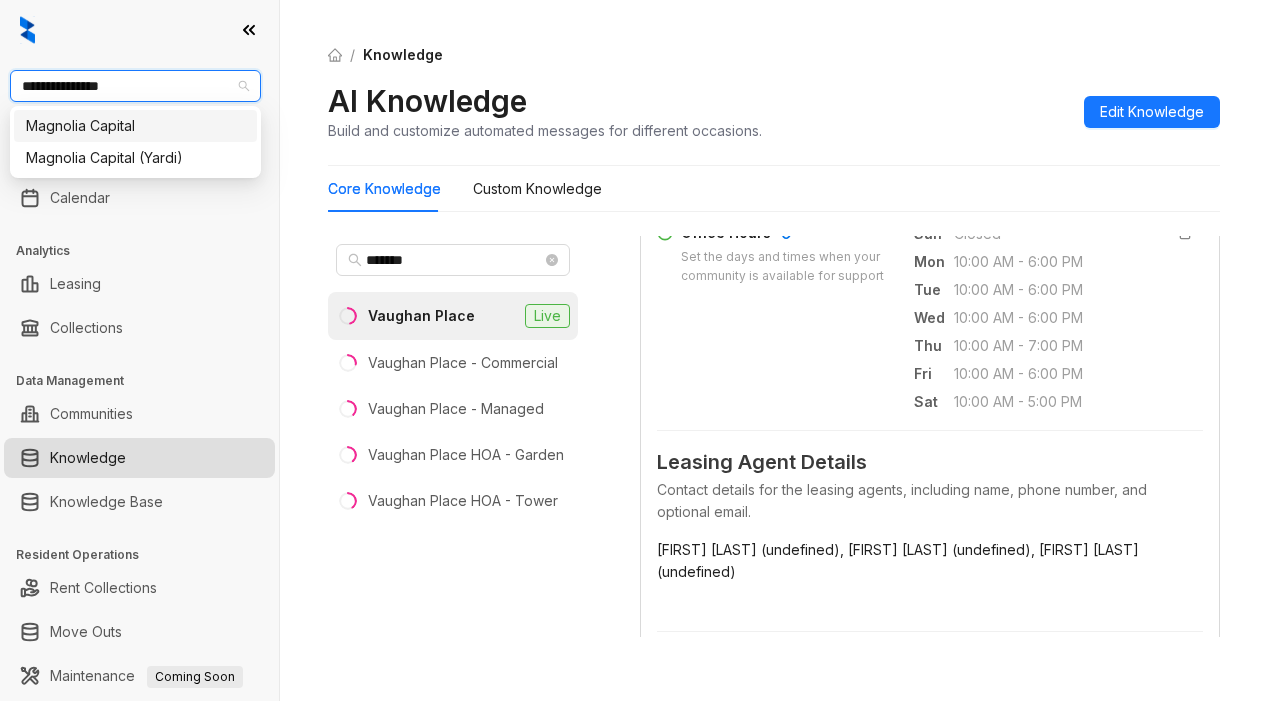 type on "**********" 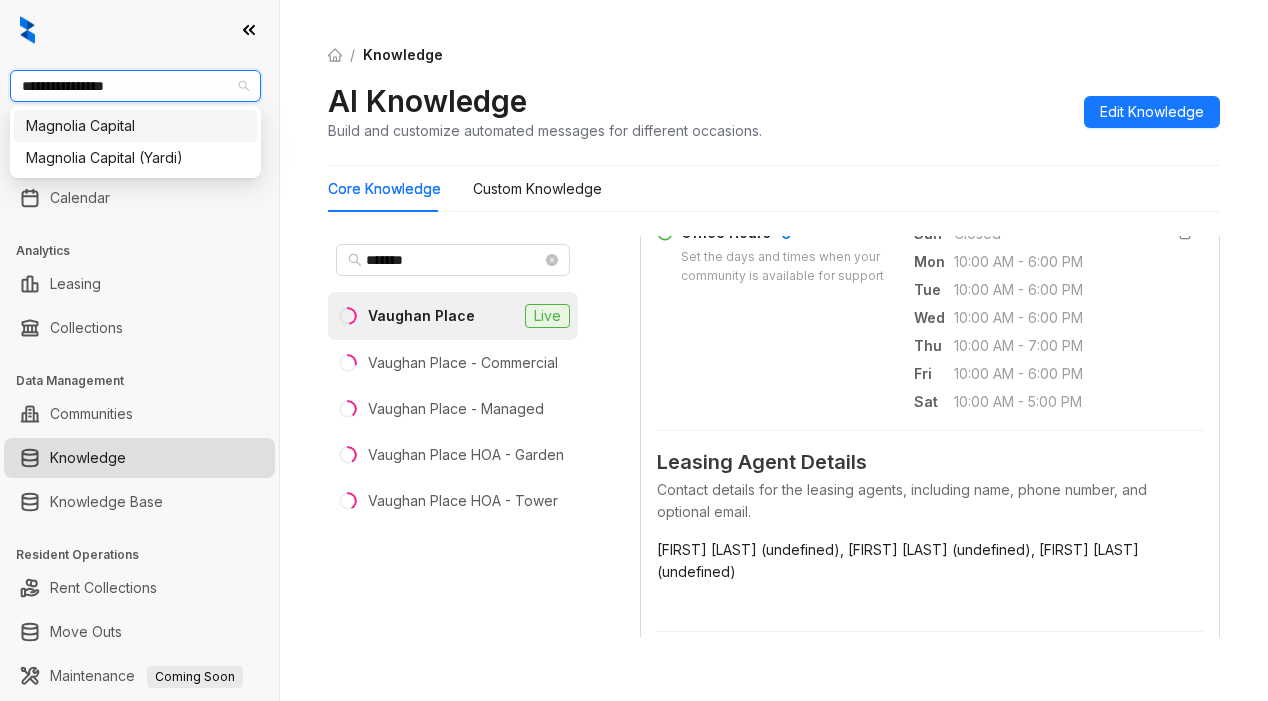 click on "Magnolia Capital" at bounding box center (135, 126) 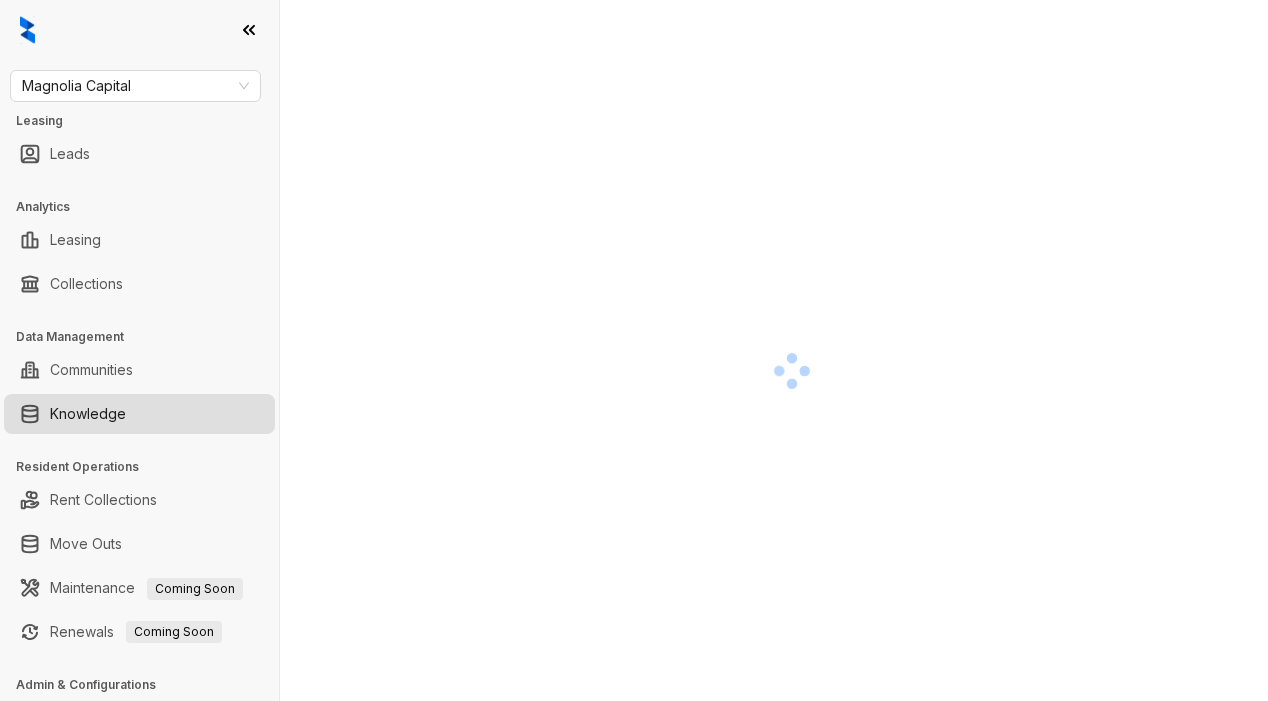 scroll, scrollTop: 0, scrollLeft: 0, axis: both 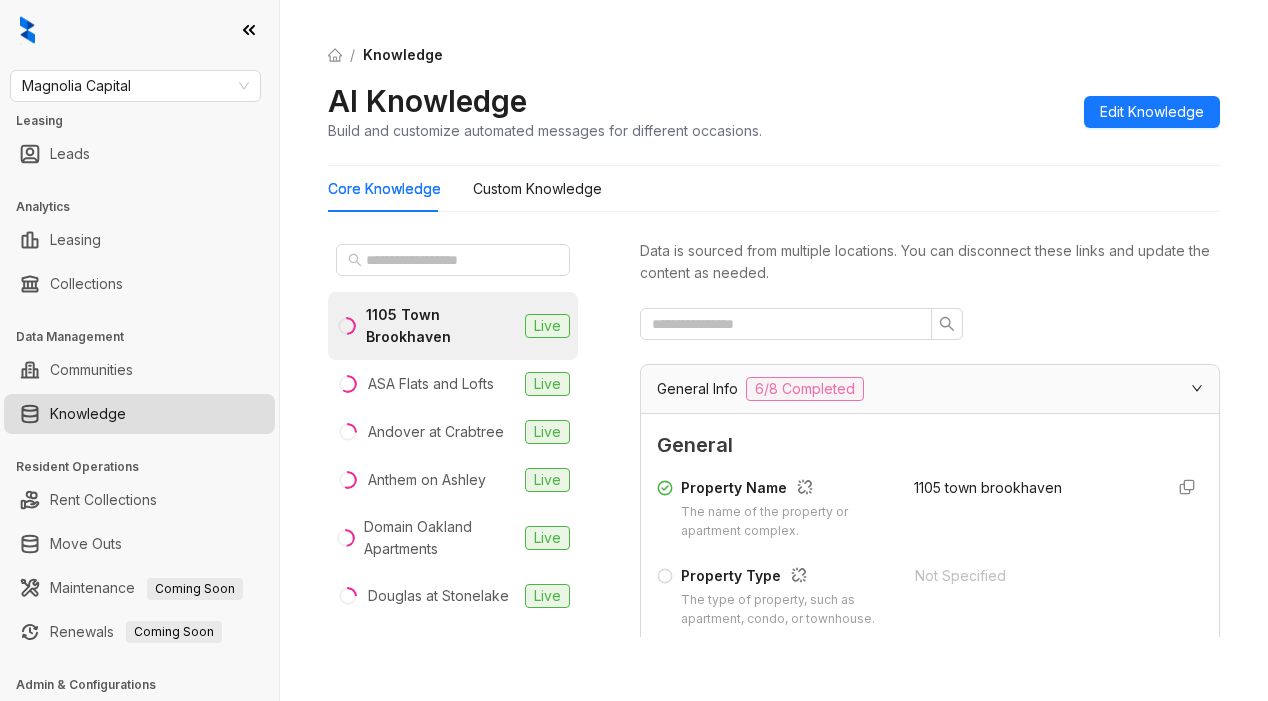 click on "/  Knowledge AI Knowledge Build and customize automated messages for different occasions. Edit Knowledge" at bounding box center [774, 93] 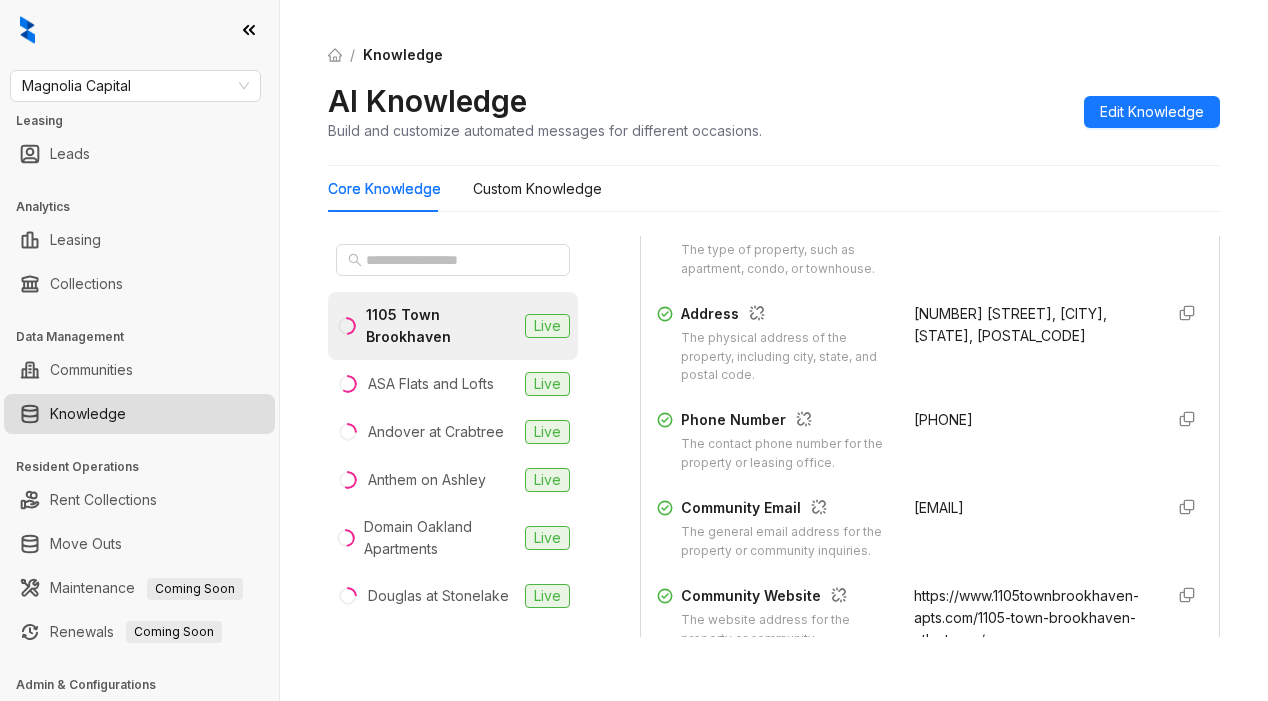 scroll, scrollTop: 400, scrollLeft: 0, axis: vertical 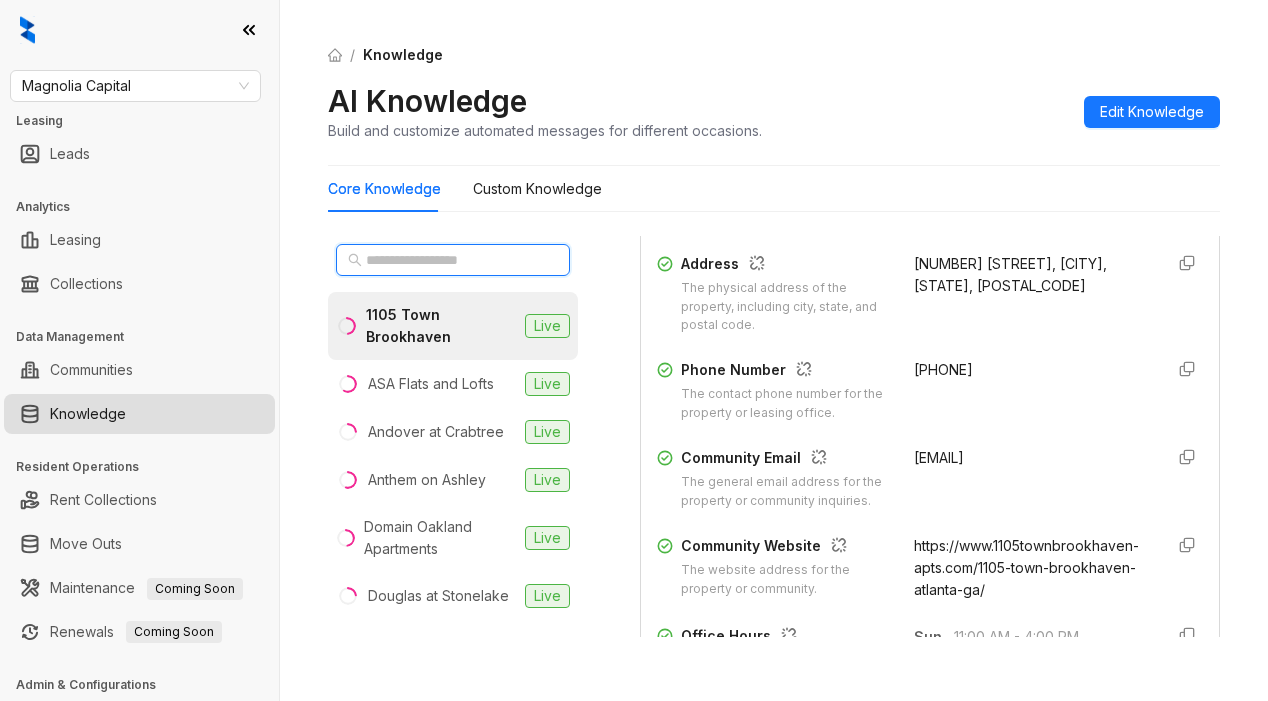 click at bounding box center (454, 260) 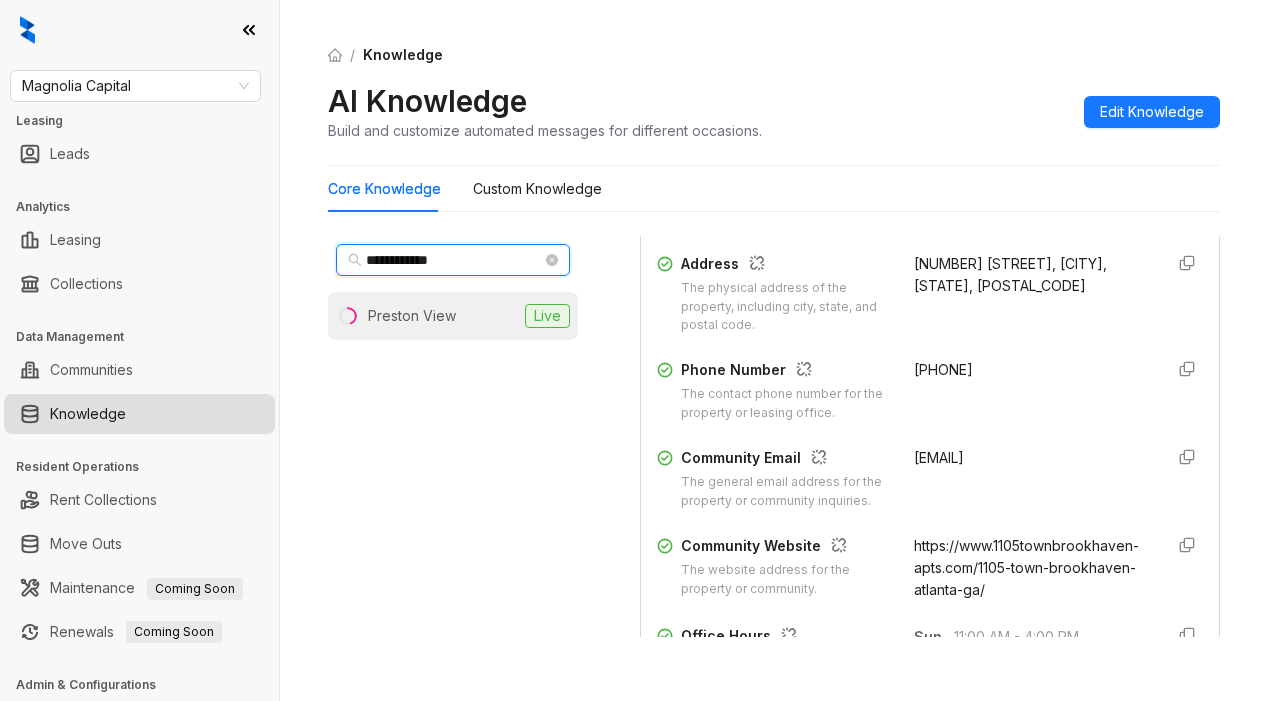 type on "**********" 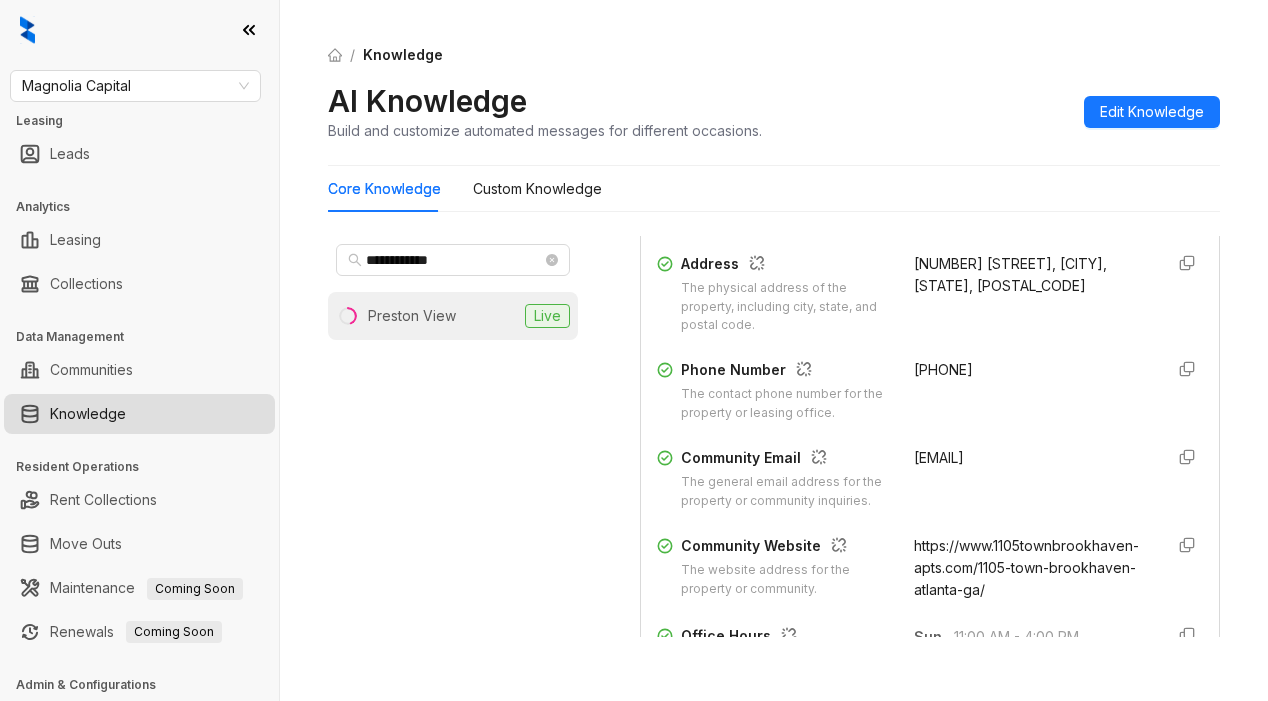 click on "Live" at bounding box center [547, 316] 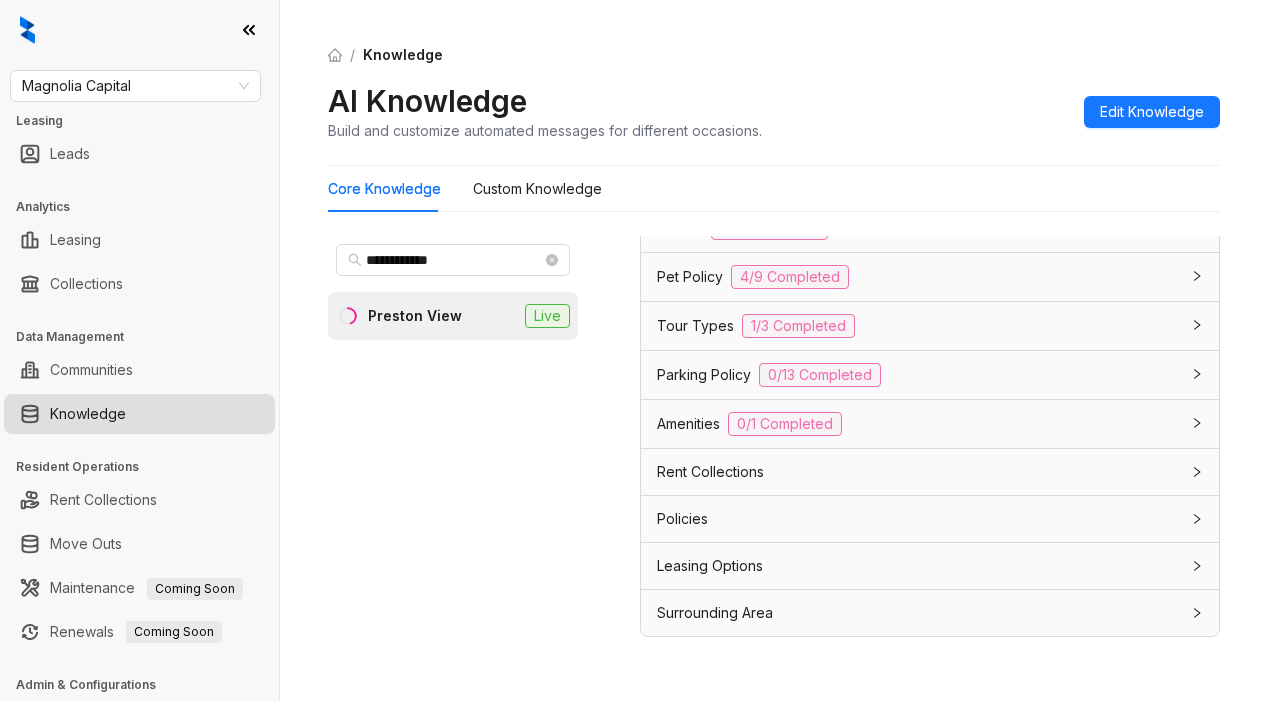 scroll, scrollTop: 1675, scrollLeft: 0, axis: vertical 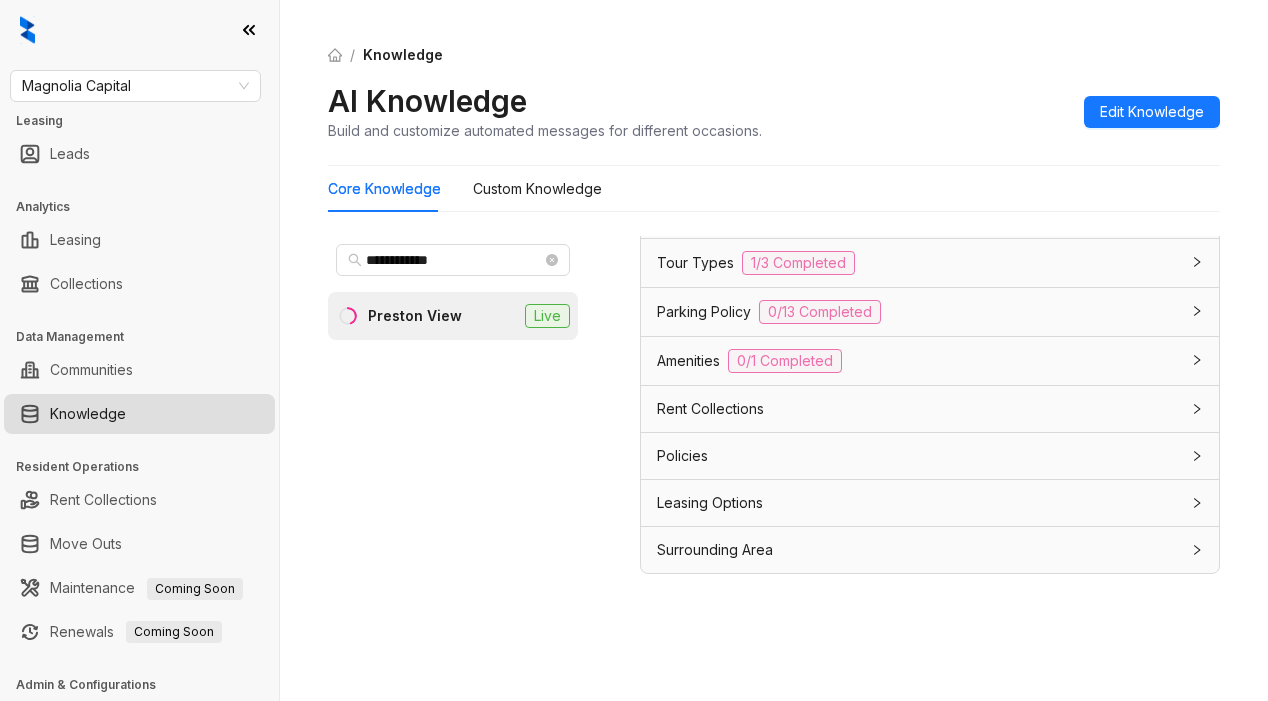 click on "Parking Policy" at bounding box center [704, 312] 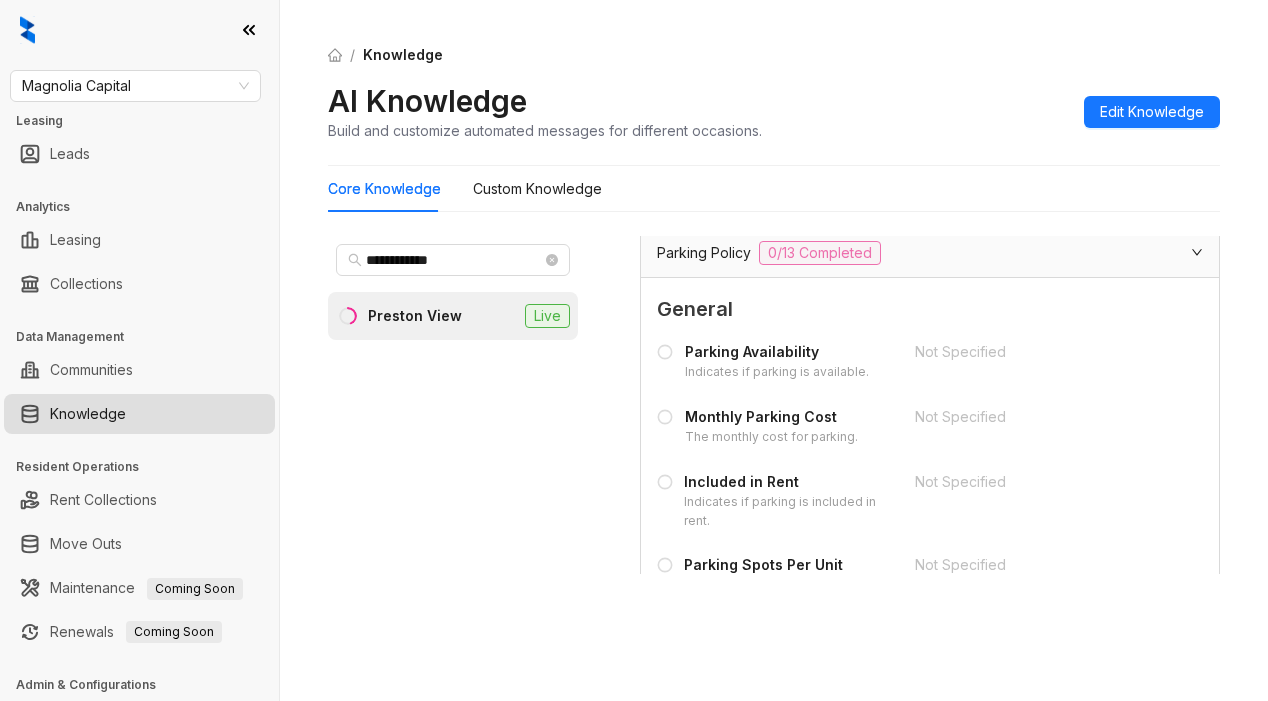 click on "AI Knowledge Build and customize automated messages for different occasions. Edit Knowledge" at bounding box center (774, 111) 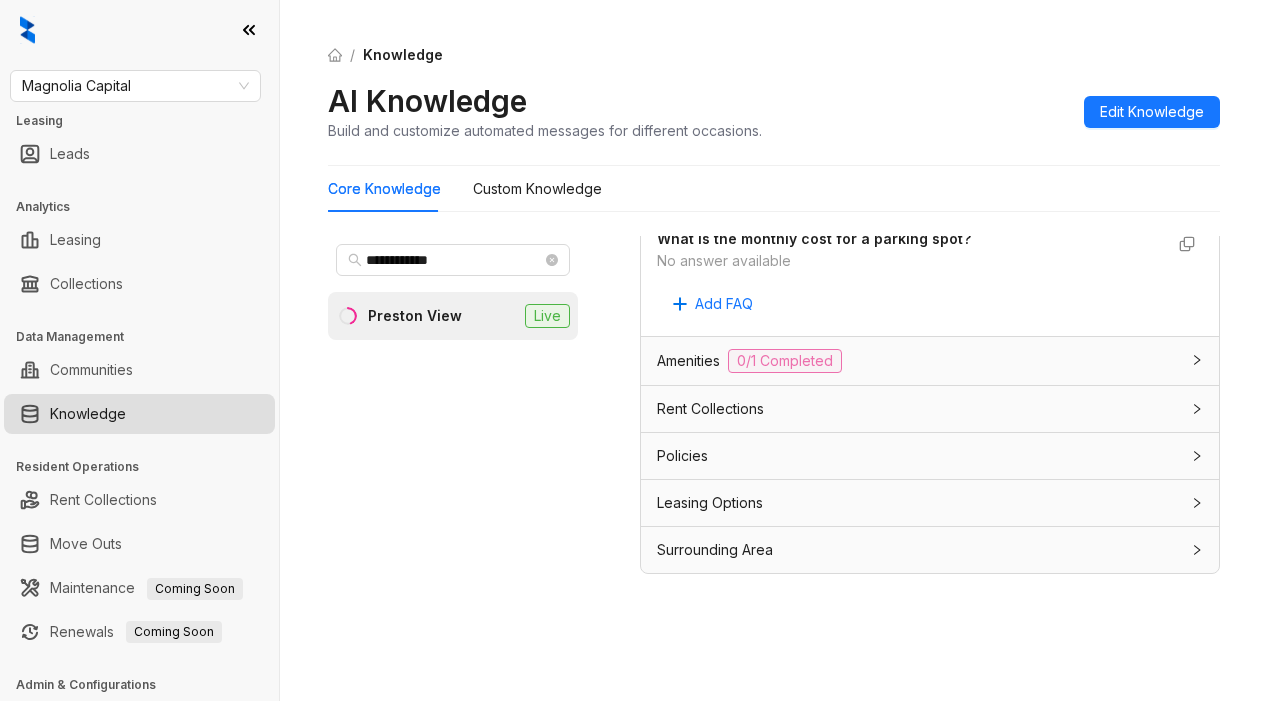 scroll, scrollTop: 3089, scrollLeft: 0, axis: vertical 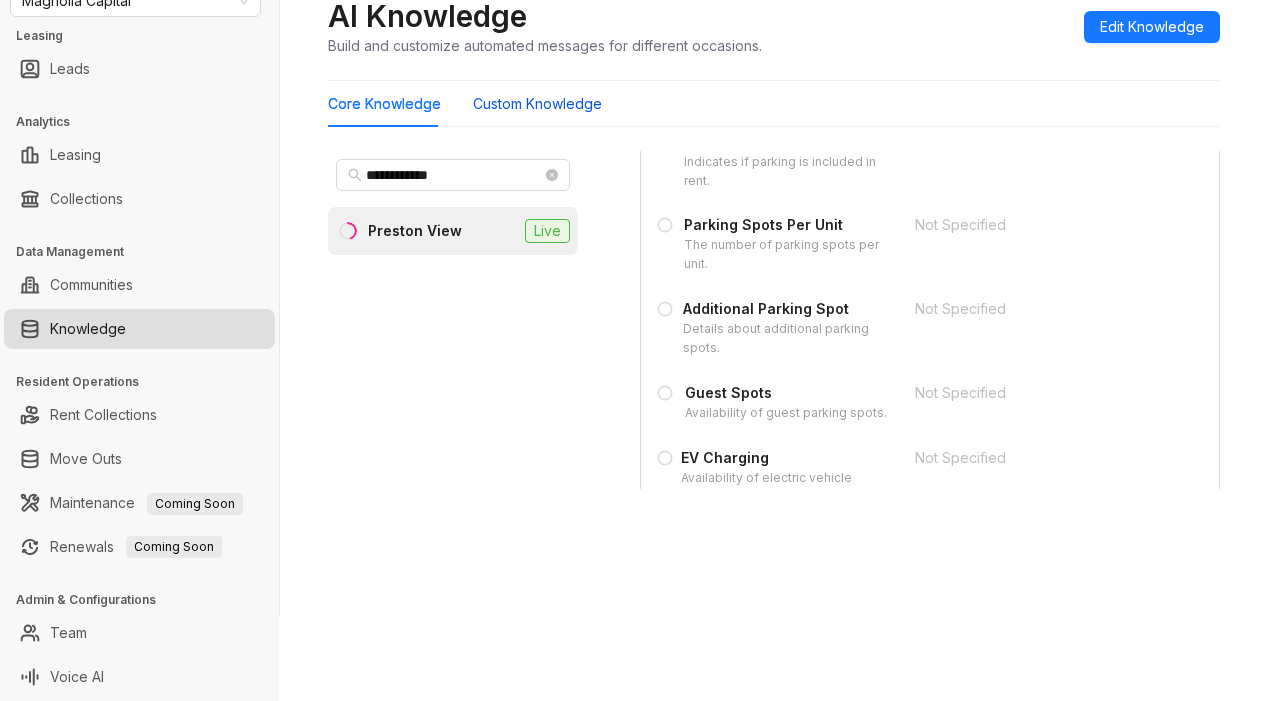 click on "Custom Knowledge" at bounding box center (537, 104) 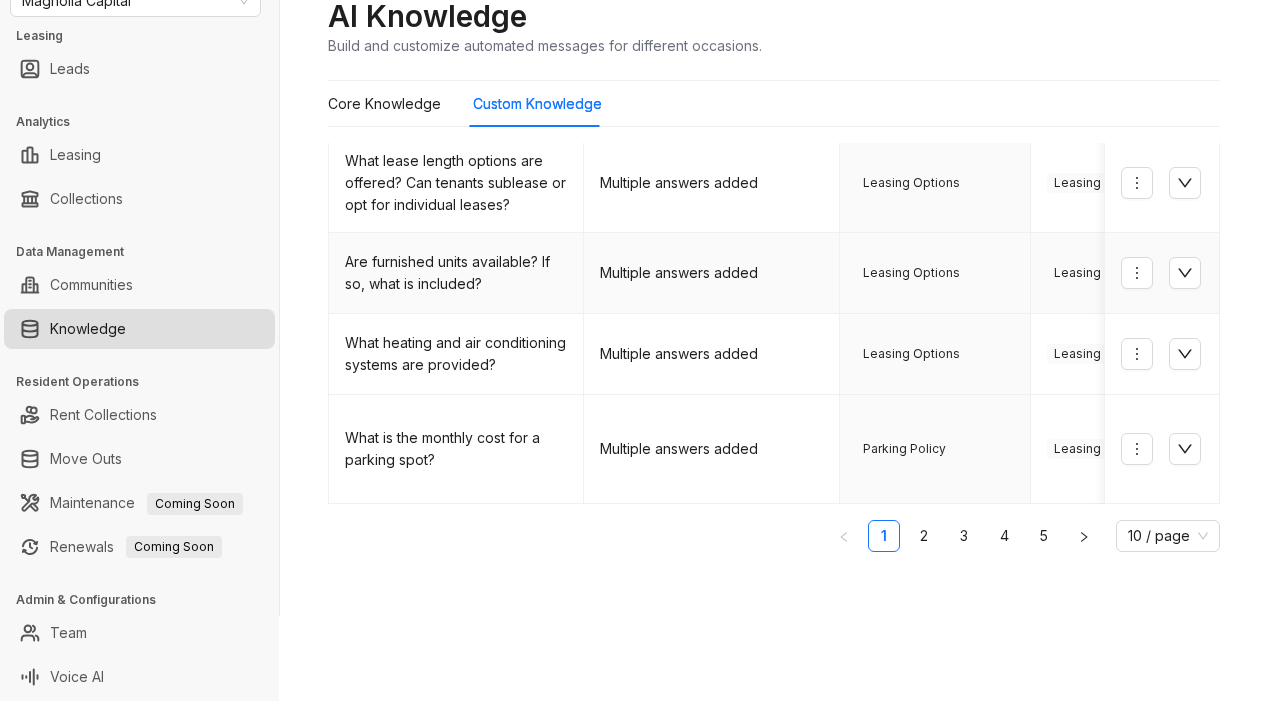 scroll, scrollTop: 794, scrollLeft: 0, axis: vertical 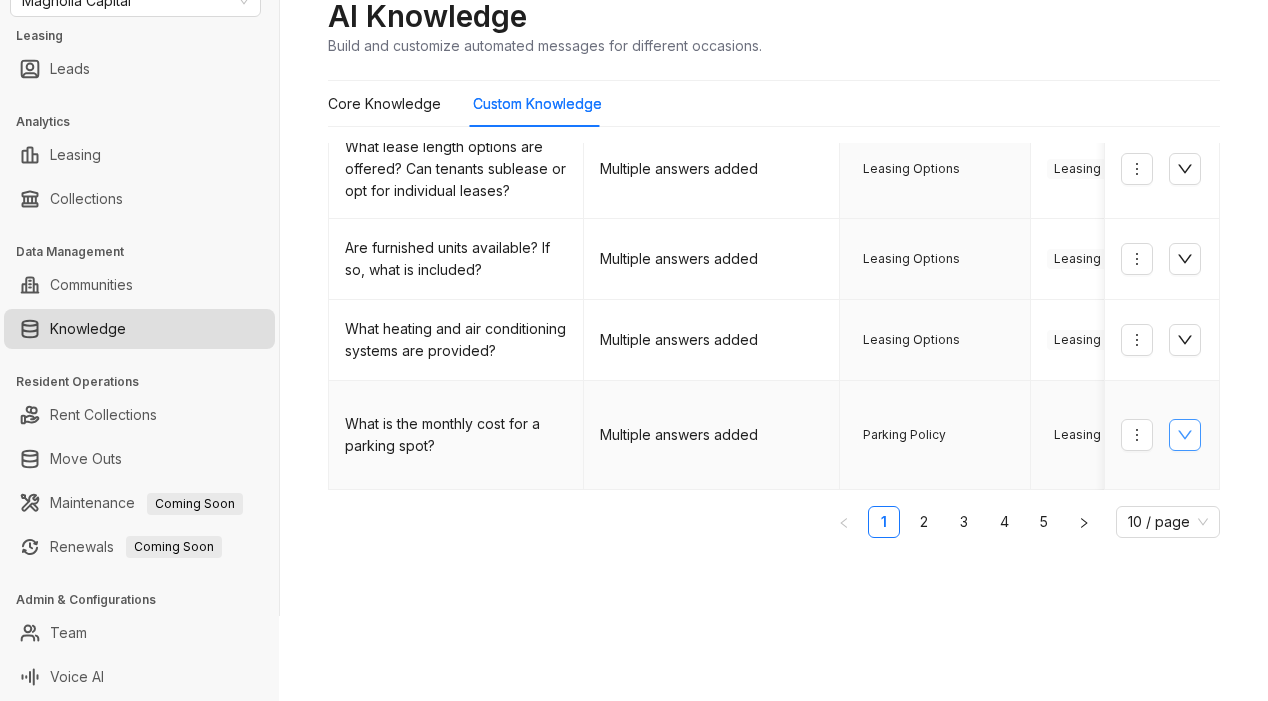 click 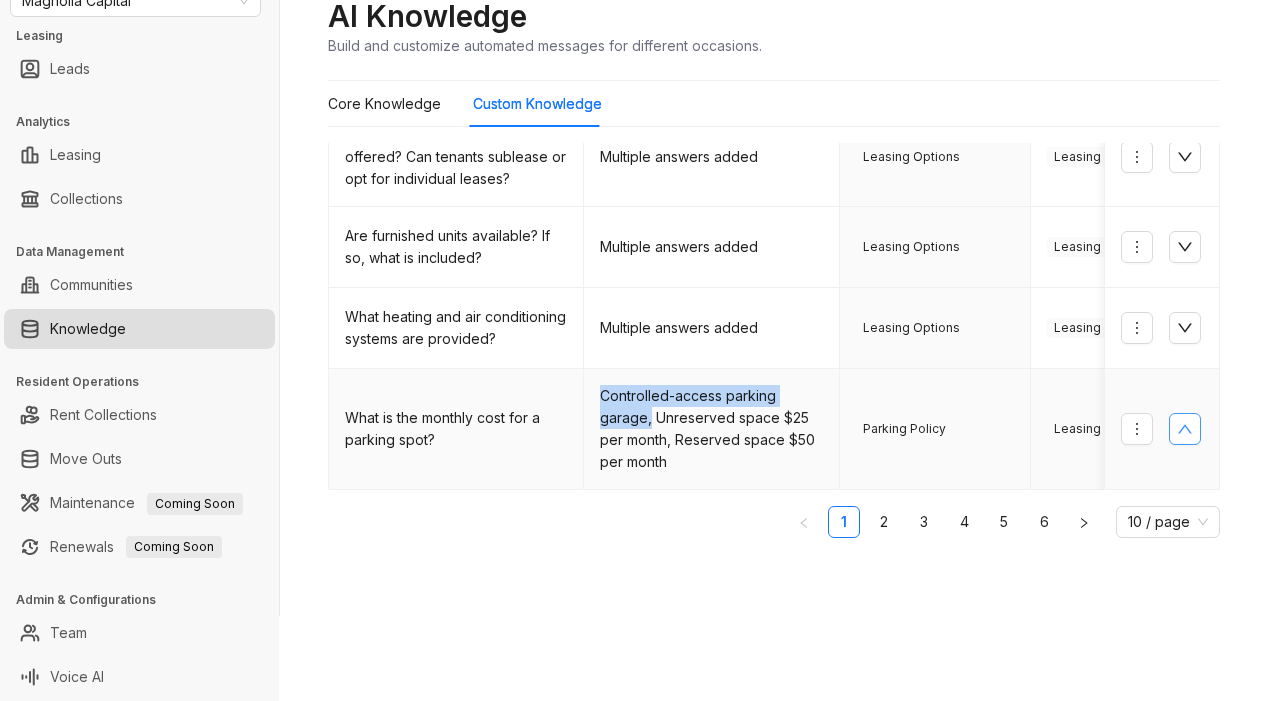 drag, startPoint x: 601, startPoint y: 390, endPoint x: 650, endPoint y: 424, distance: 59.64059 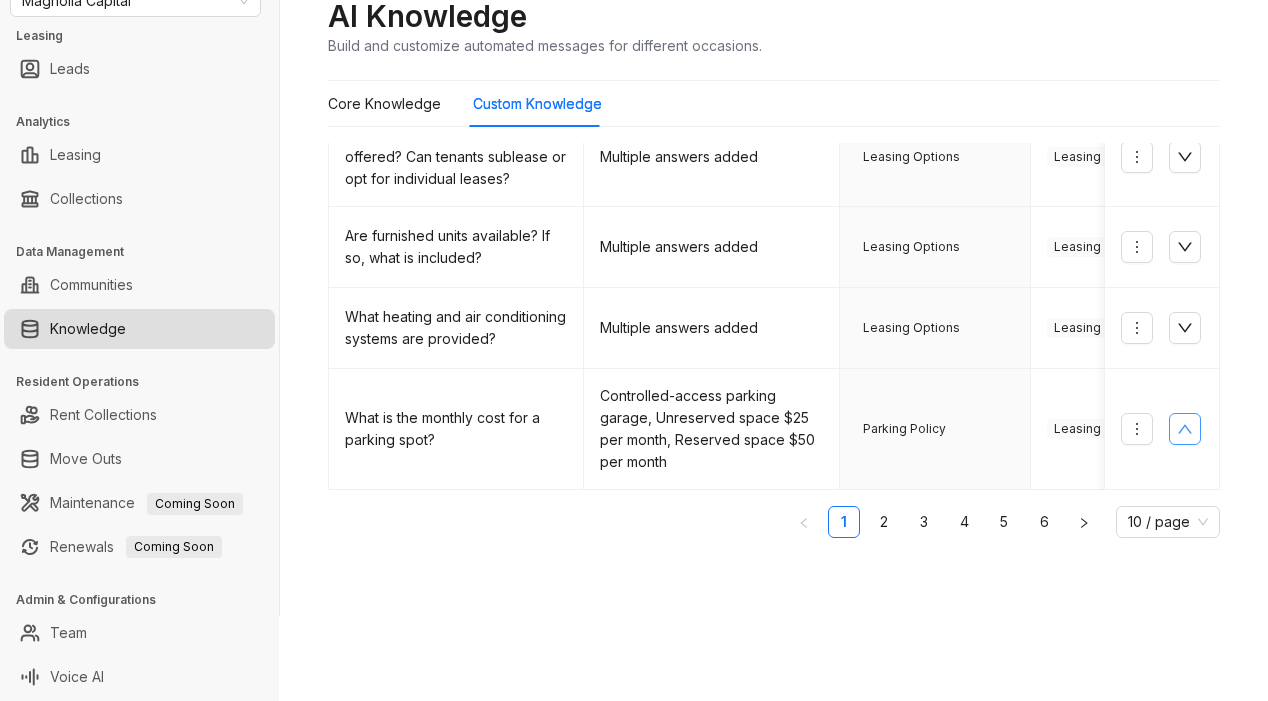 drag, startPoint x: 855, startPoint y: 70, endPoint x: 838, endPoint y: 66, distance: 17.464249 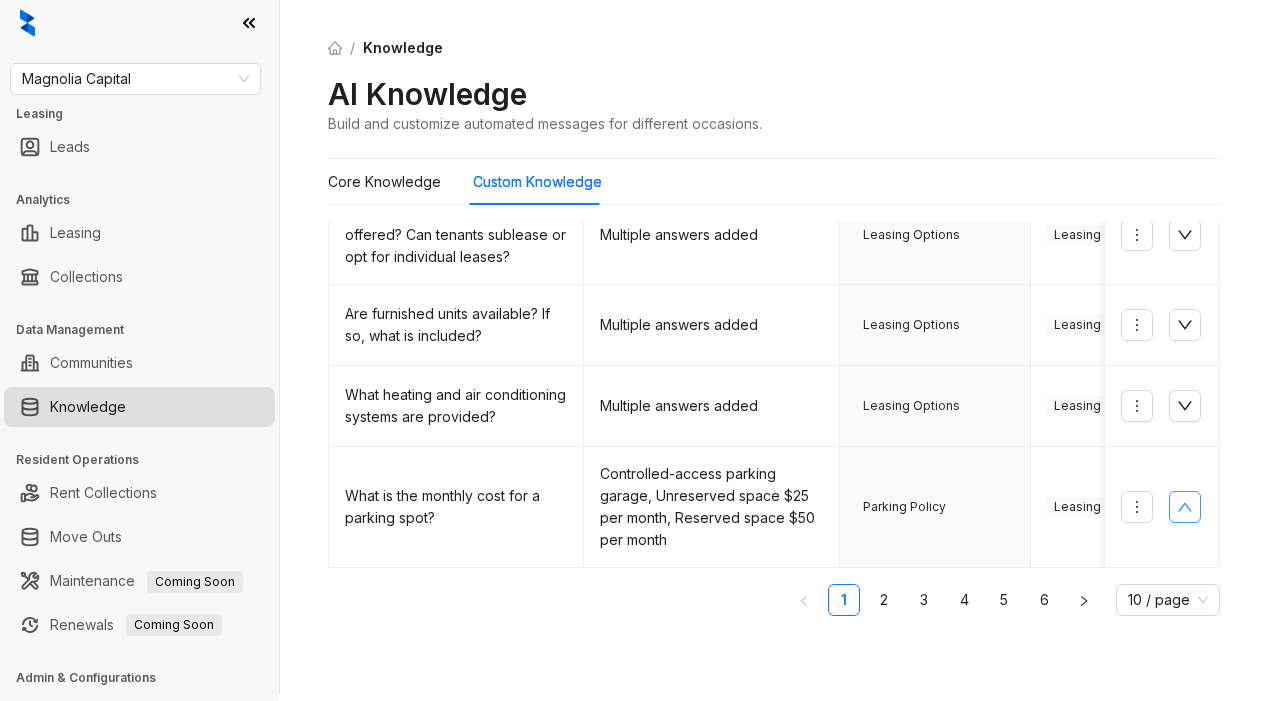 scroll, scrollTop: 0, scrollLeft: 0, axis: both 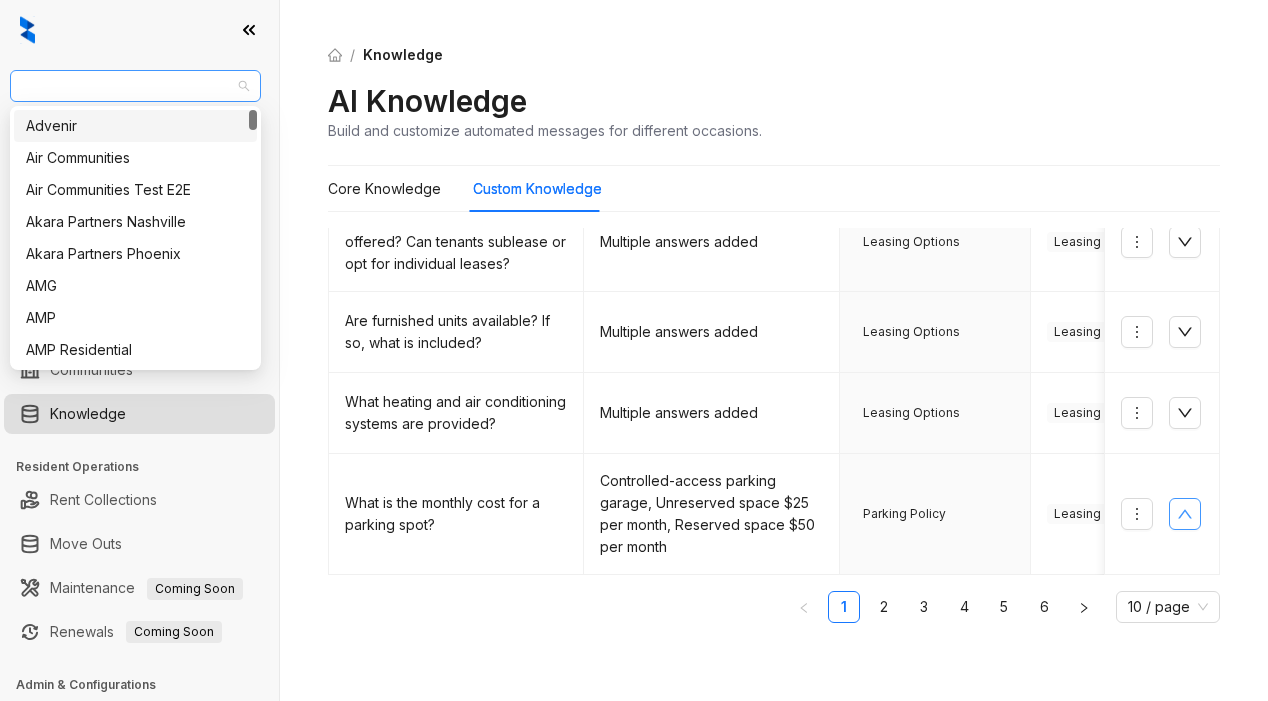 drag, startPoint x: 148, startPoint y: 84, endPoint x: 26, endPoint y: 82, distance: 122.016396 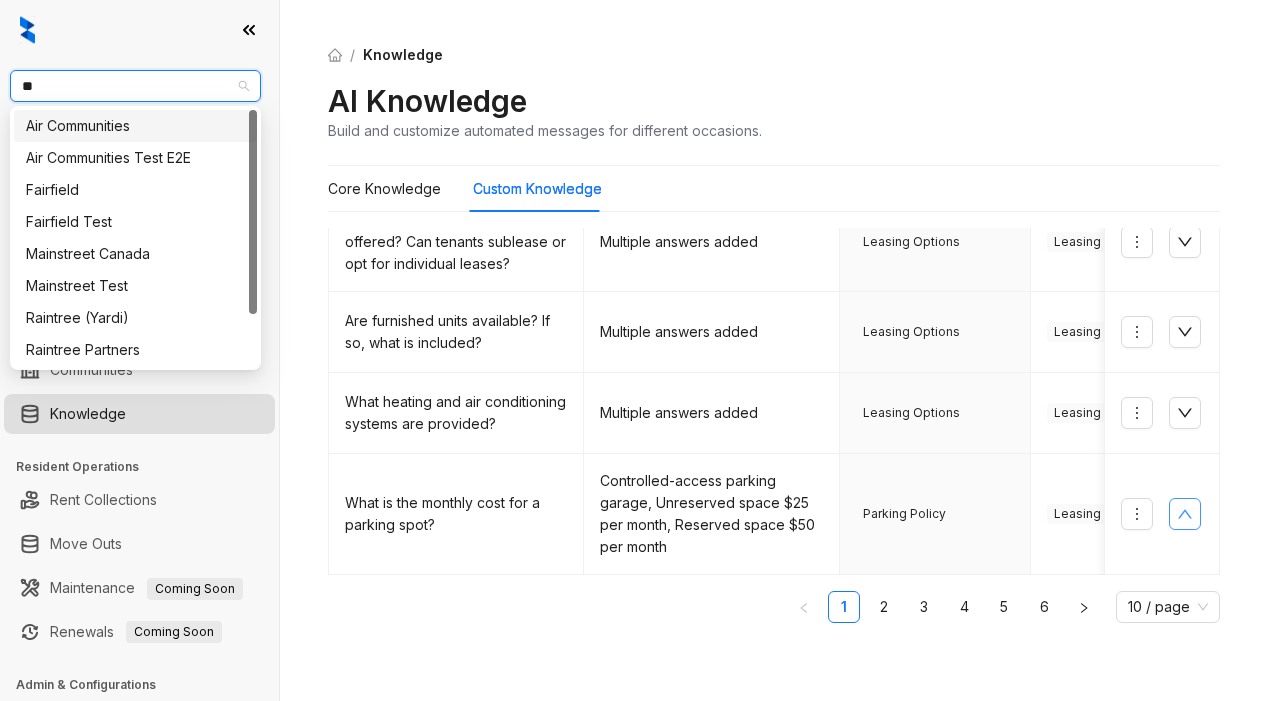 type on "***" 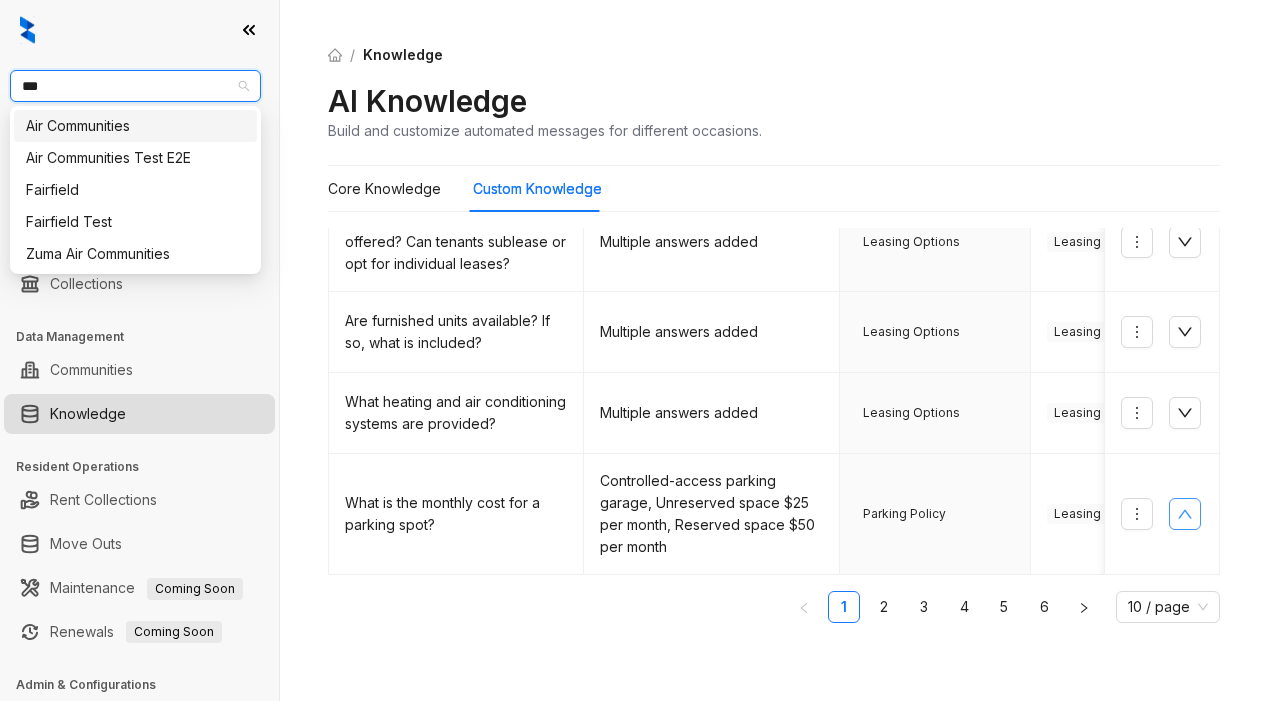 click on "Air Communities" at bounding box center [135, 126] 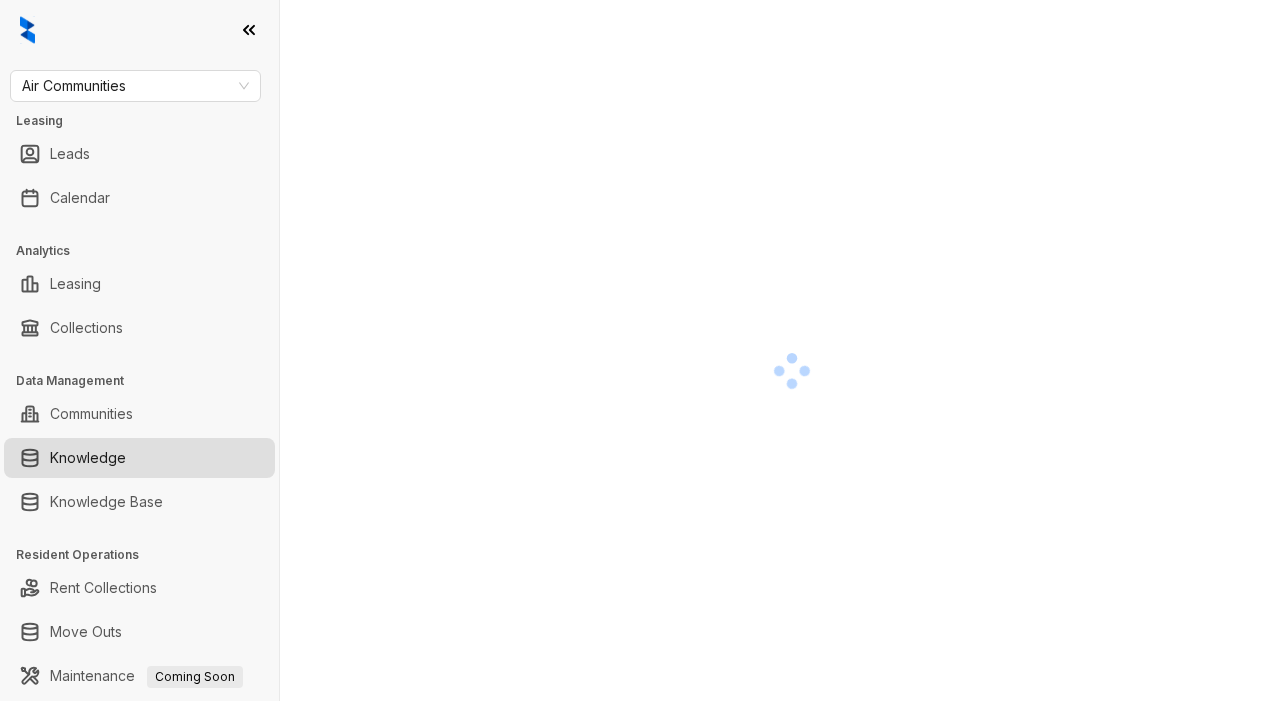 scroll, scrollTop: 0, scrollLeft: 0, axis: both 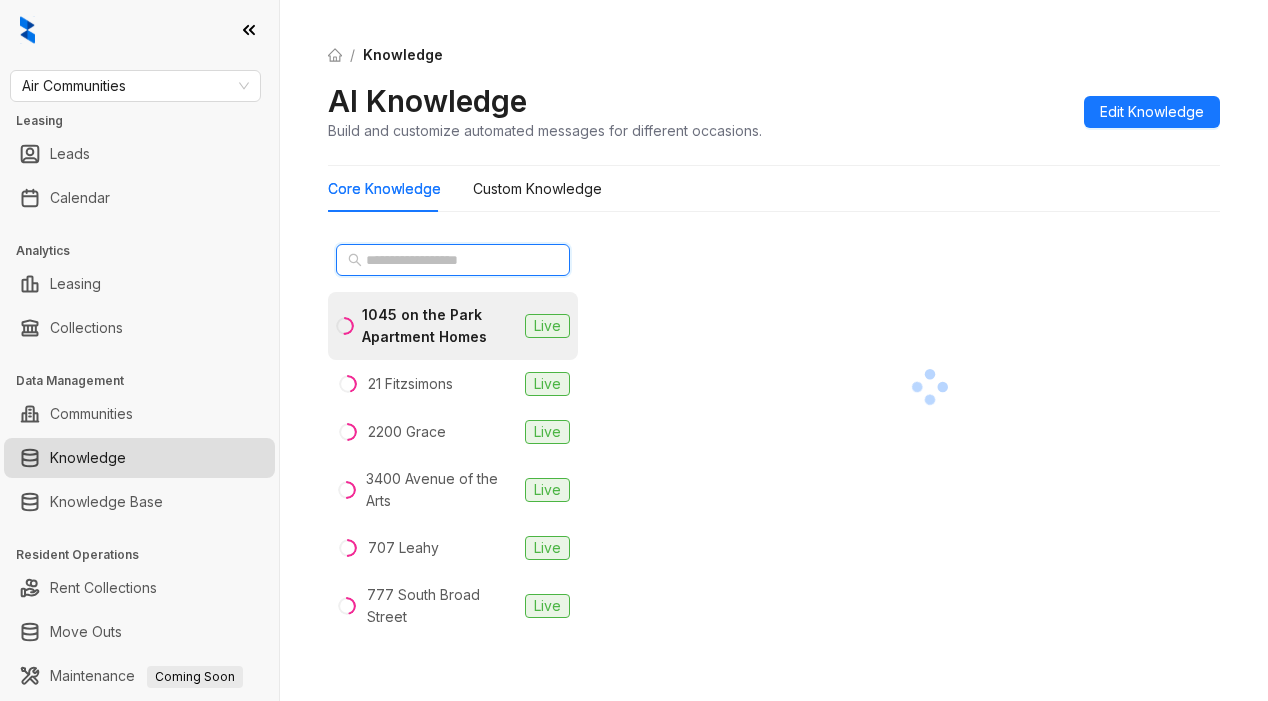 click at bounding box center (454, 260) 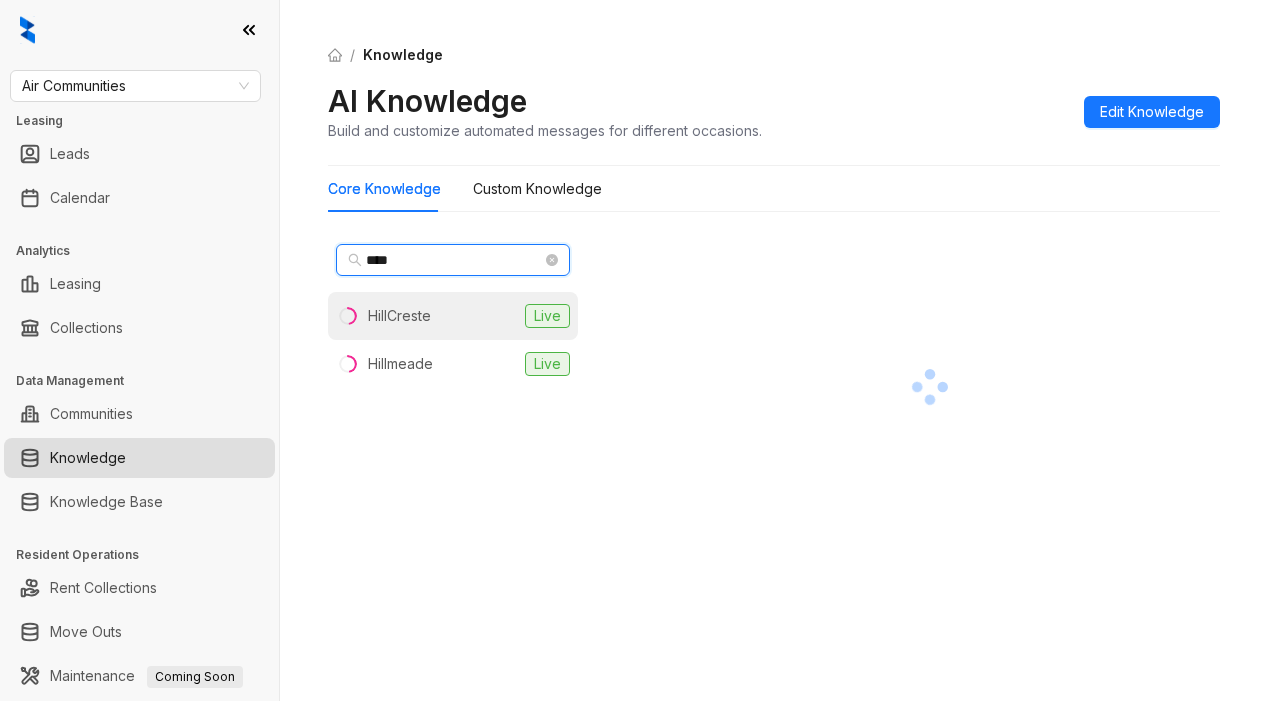 type on "****" 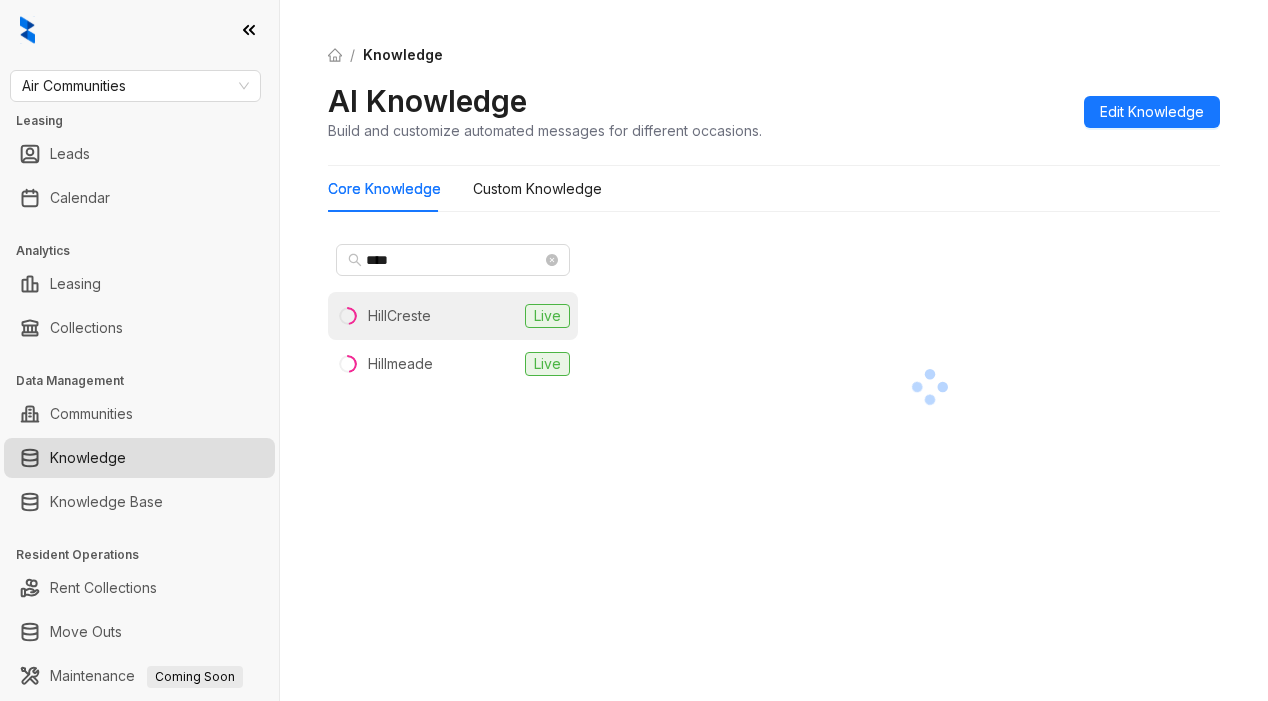 click on "HillCreste" at bounding box center (399, 316) 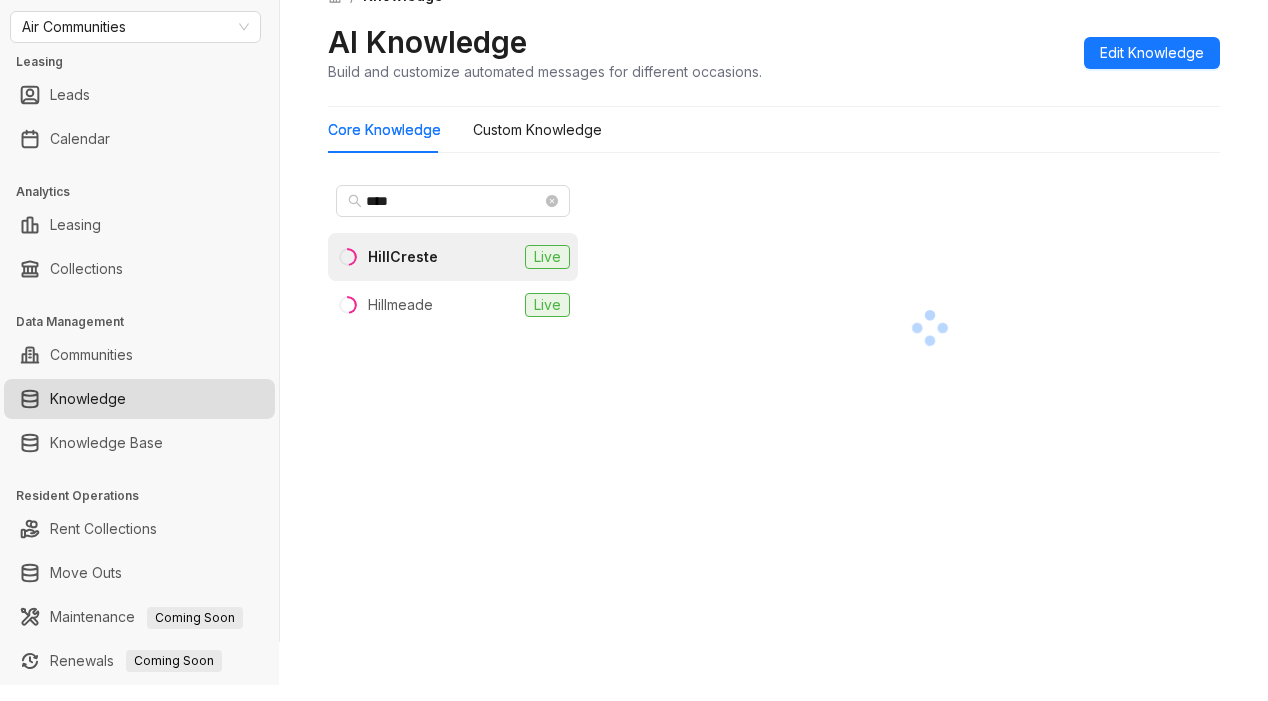 scroll, scrollTop: 173, scrollLeft: 0, axis: vertical 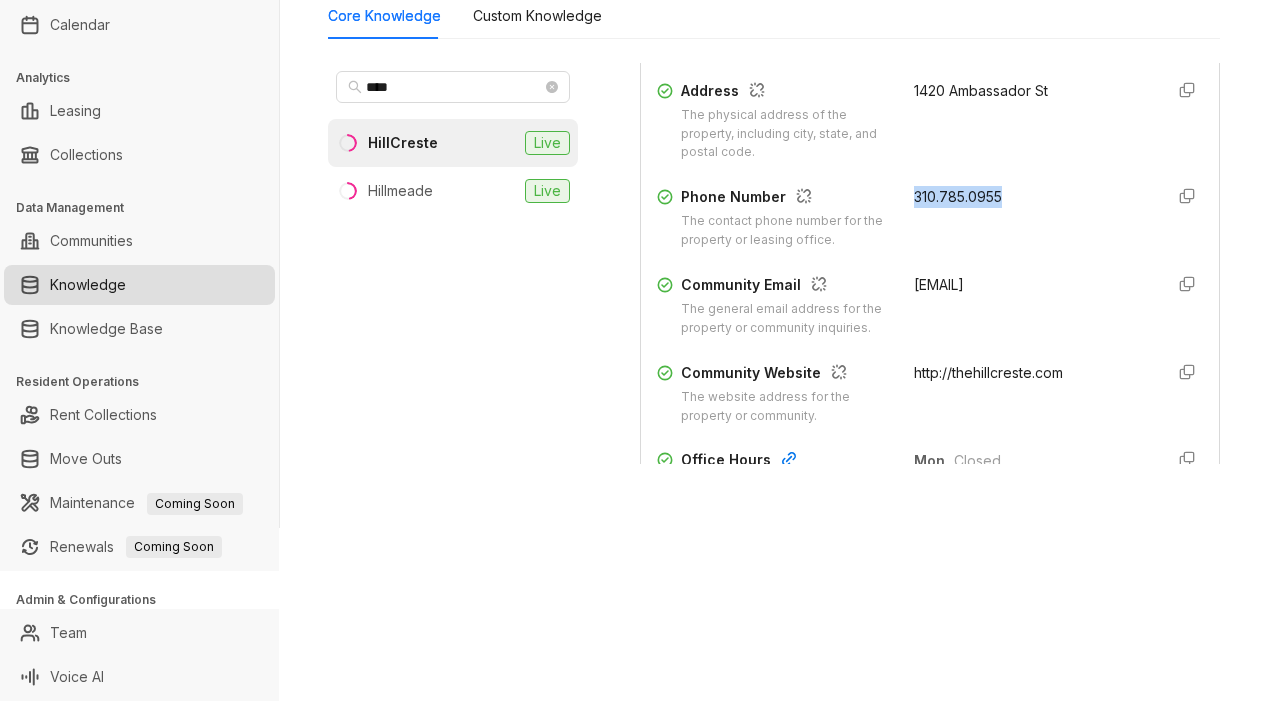 drag, startPoint x: 888, startPoint y: 209, endPoint x: 1008, endPoint y: 224, distance: 120.93387 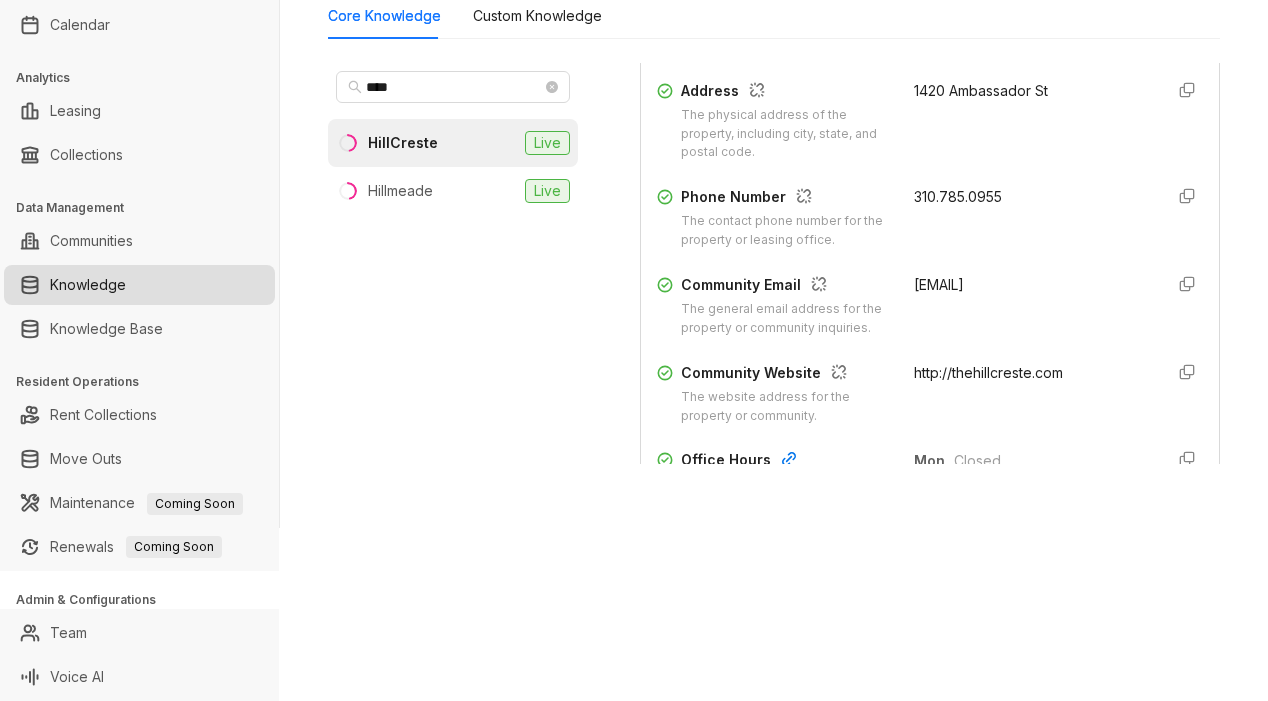 click on "[EMAIL]" at bounding box center (1030, 306) 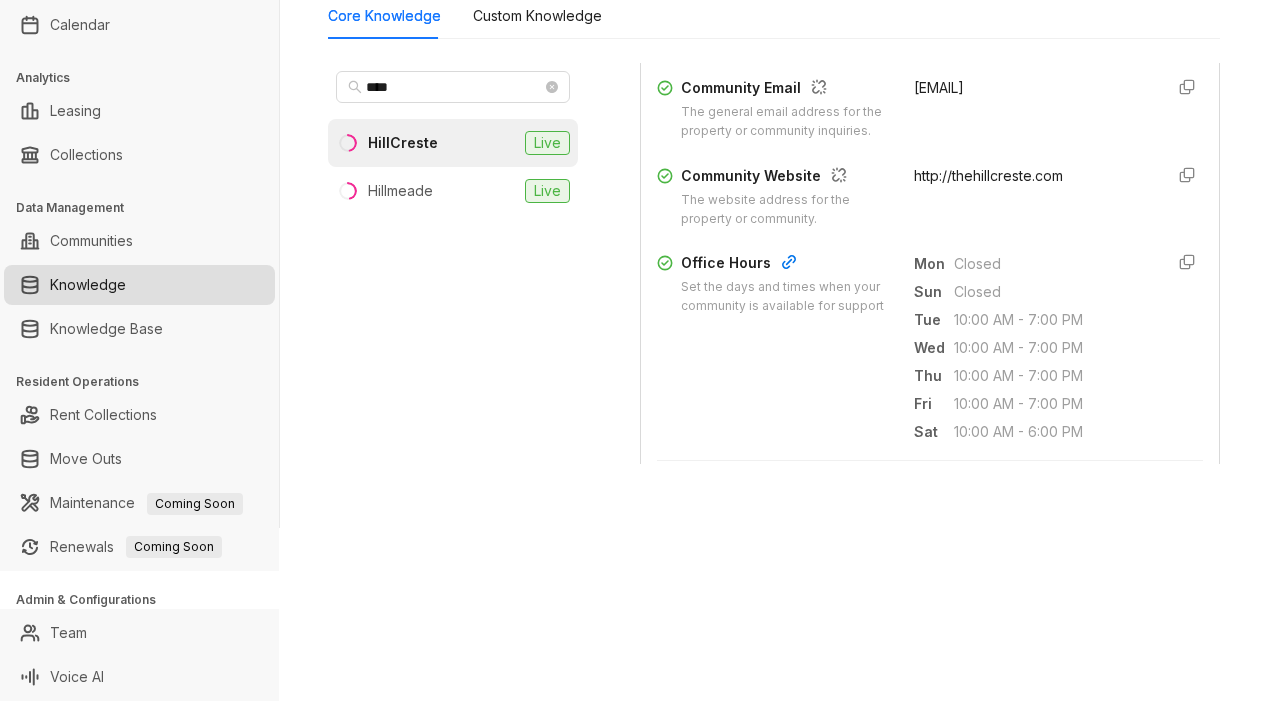 scroll, scrollTop: 600, scrollLeft: 0, axis: vertical 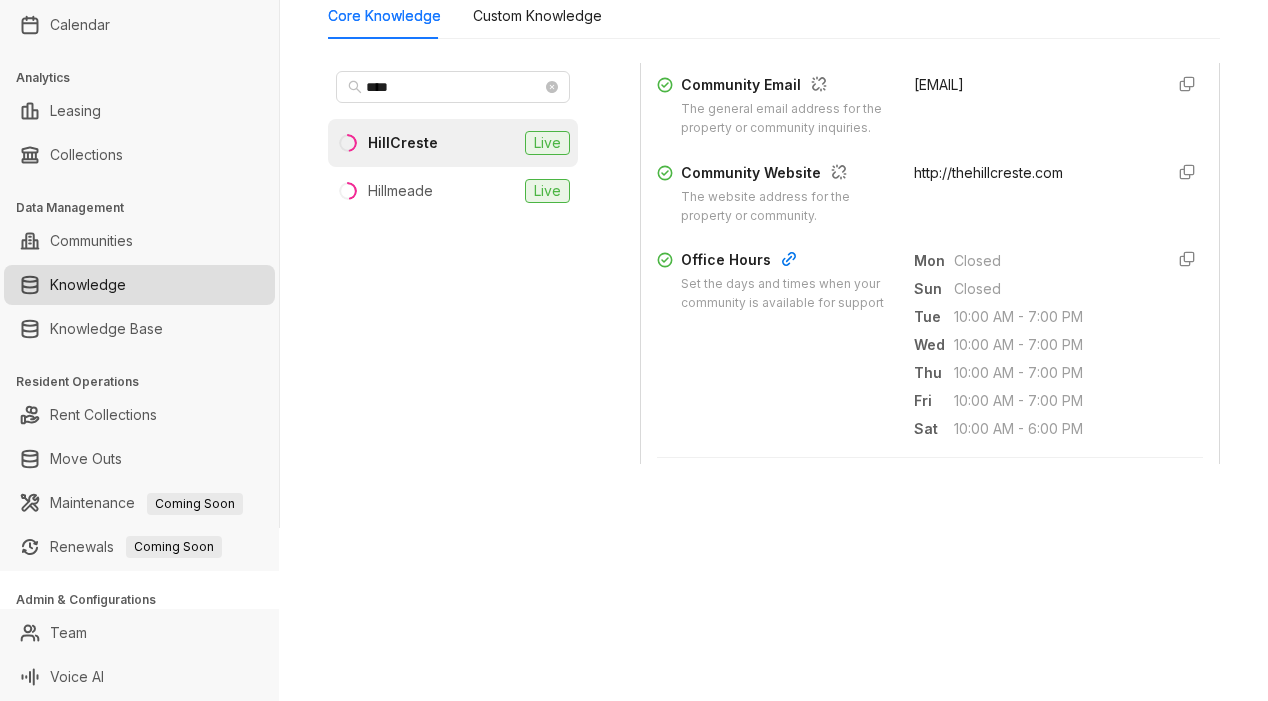 click on "/  Knowledge AI Knowledge Build and customize automated messages for different occasions. Edit Knowledge Core Knowledge Custom Knowledge **** HillCreste Live Hillmeade Live Data is sourced from multiple locations. You can disconnect these links and update the content as needed. General Info 7/8 Completed General Property Name The name of the property or apartment complex. HillCreste Property Type The type of property, such as apartment, condo, or townhouse. Not Specified Address The physical address of the property, including city, state, and postal code. [NUMBER] [STREET] Phone Number The contact phone number for the property or leasing office. [PHONE] Community Email The general email address for the property or community inquiries. [EMAIL] Community Website The website address for the property or community. http://thehillcreste.com Office Hours Set the days and times when your community is available for support Mon Closed Sun Closed Tue 10:00 AM - 7:00 PM Wed Thu Fri Sat" at bounding box center (774, 177) 